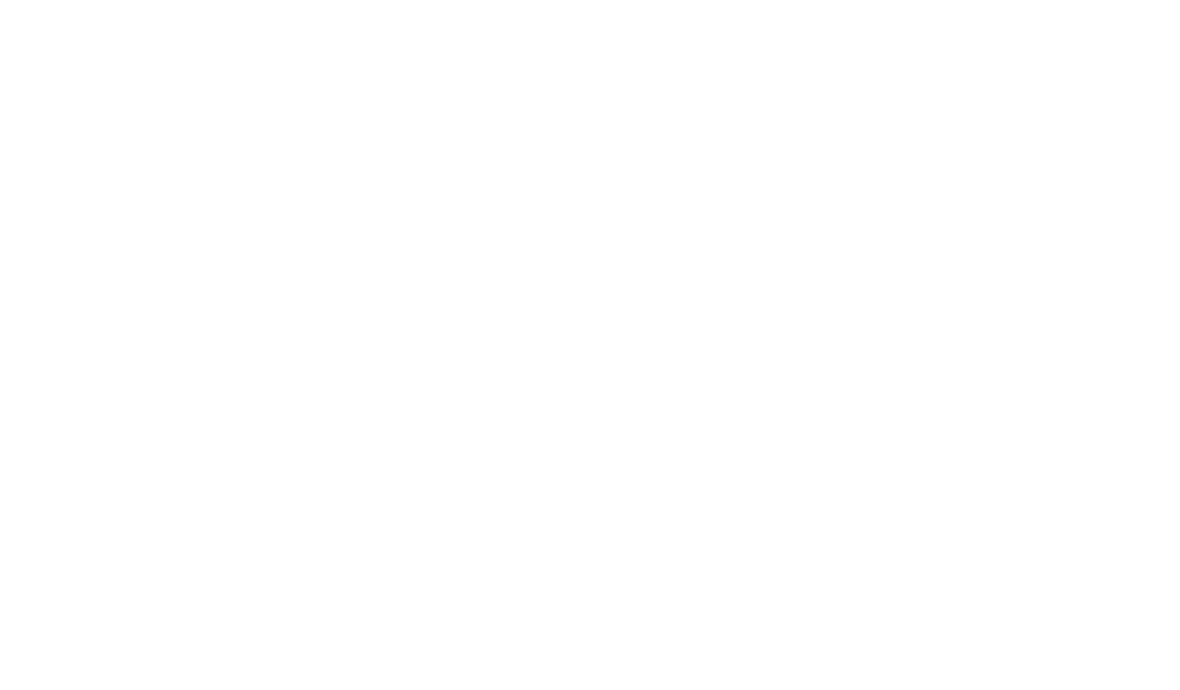 scroll, scrollTop: 0, scrollLeft: 0, axis: both 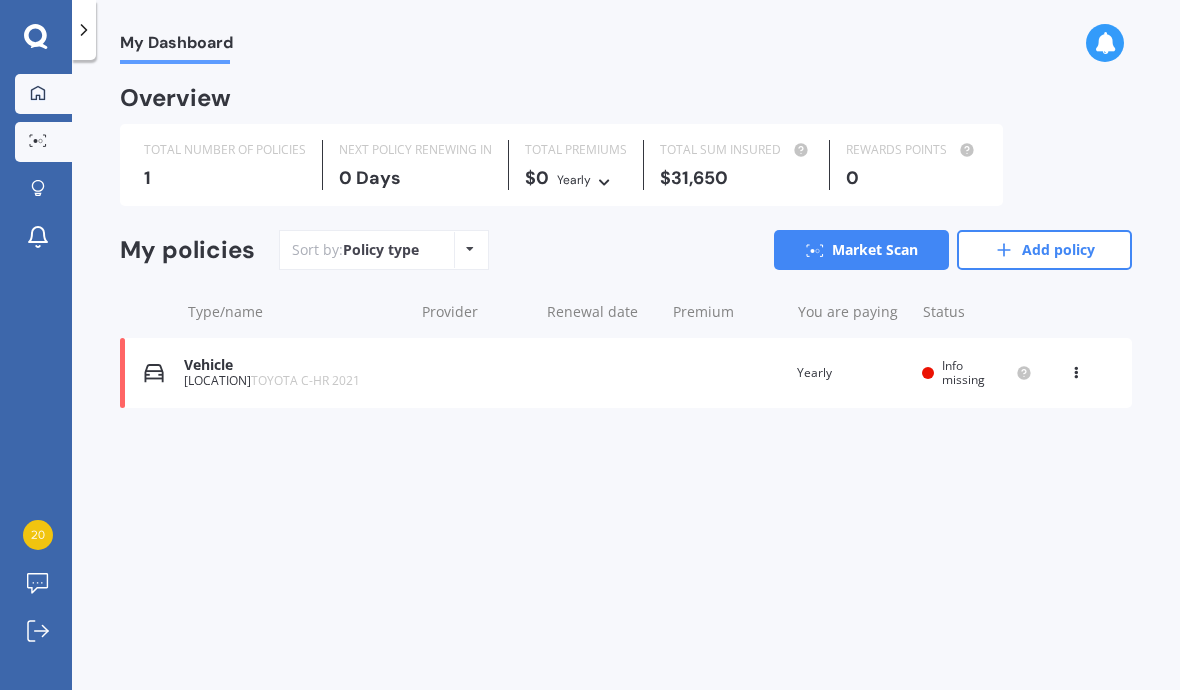 click at bounding box center [38, 141] 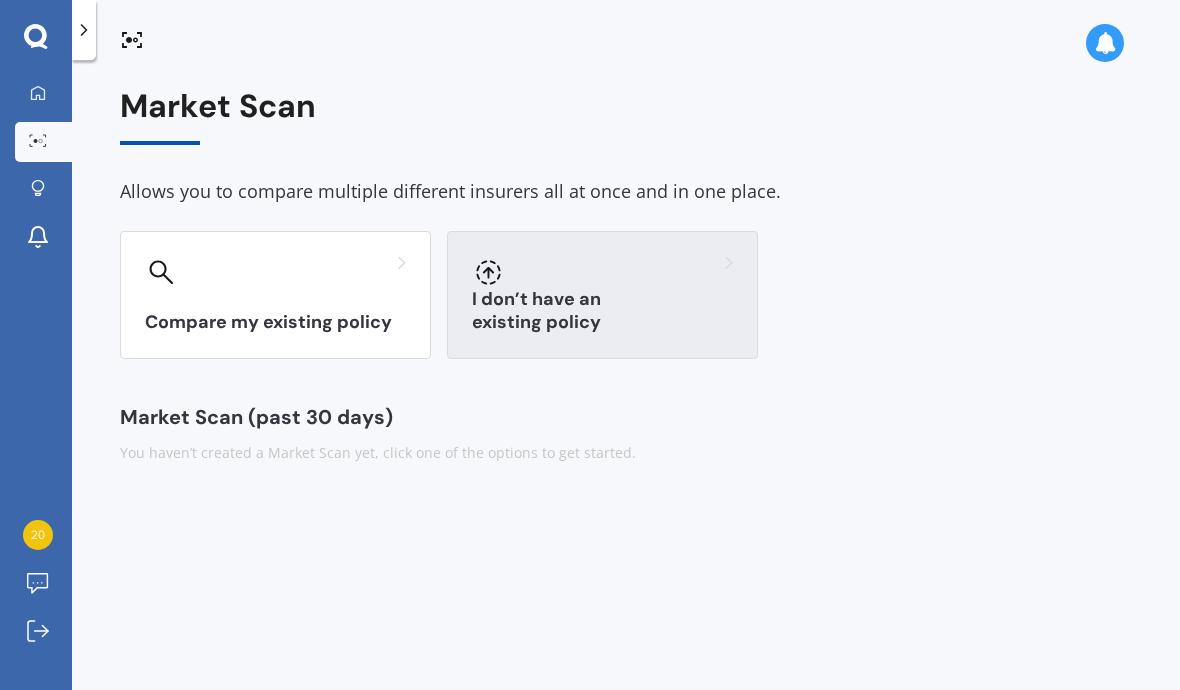 click on "I don’t have an existing policy" at bounding box center [602, 295] 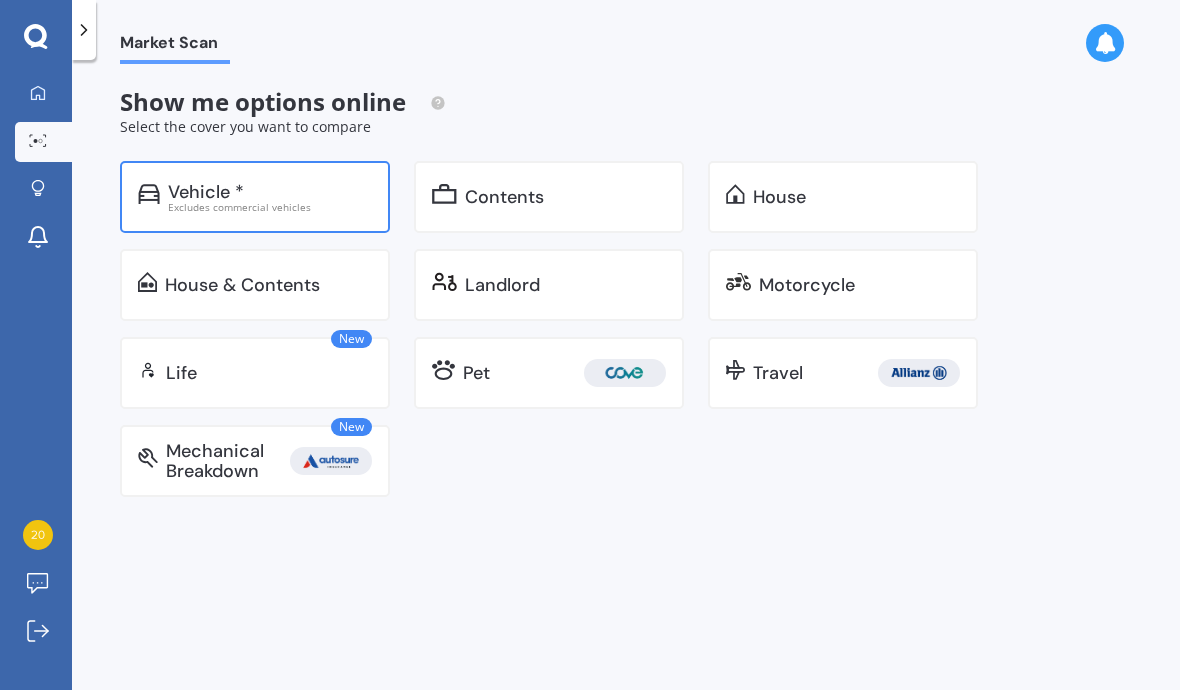 click on "Vehicle *" at bounding box center (270, 192) 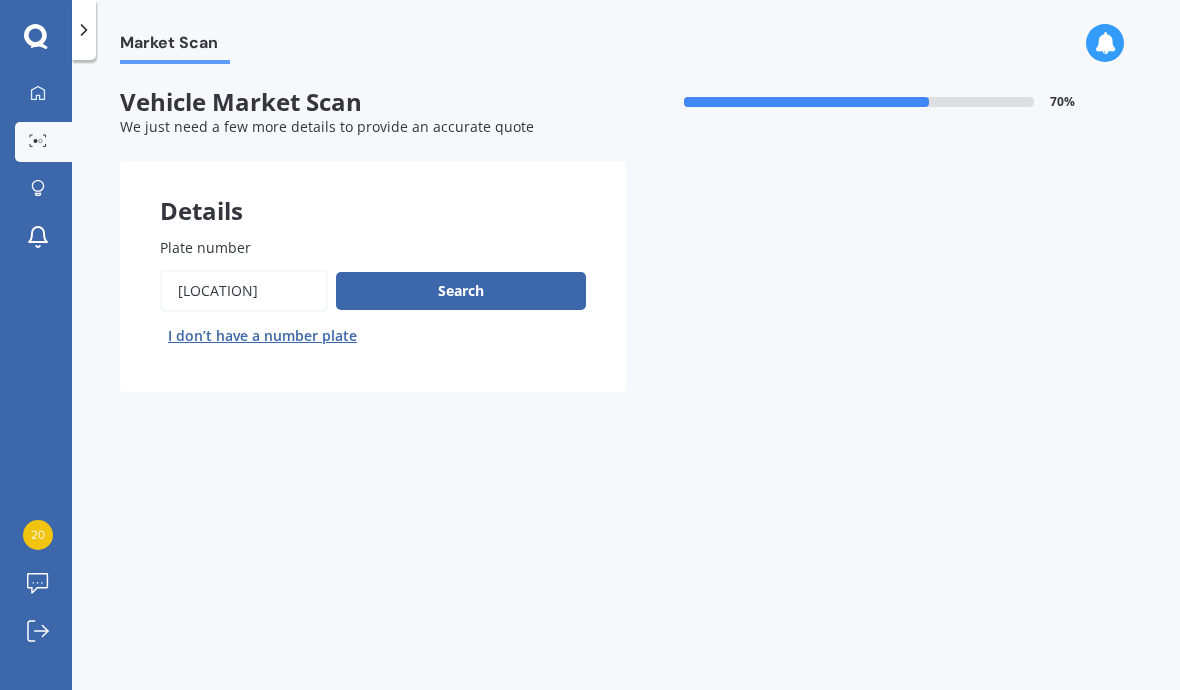 click on "I don’t have a number plate" at bounding box center [262, 336] 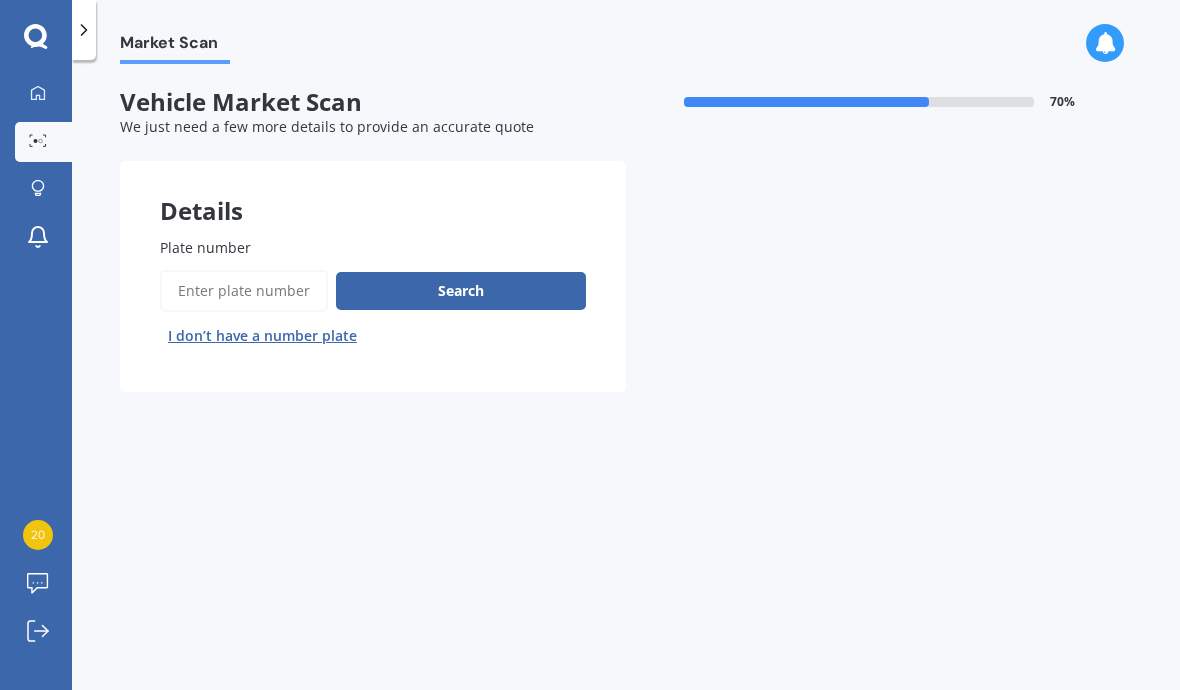select on "22" 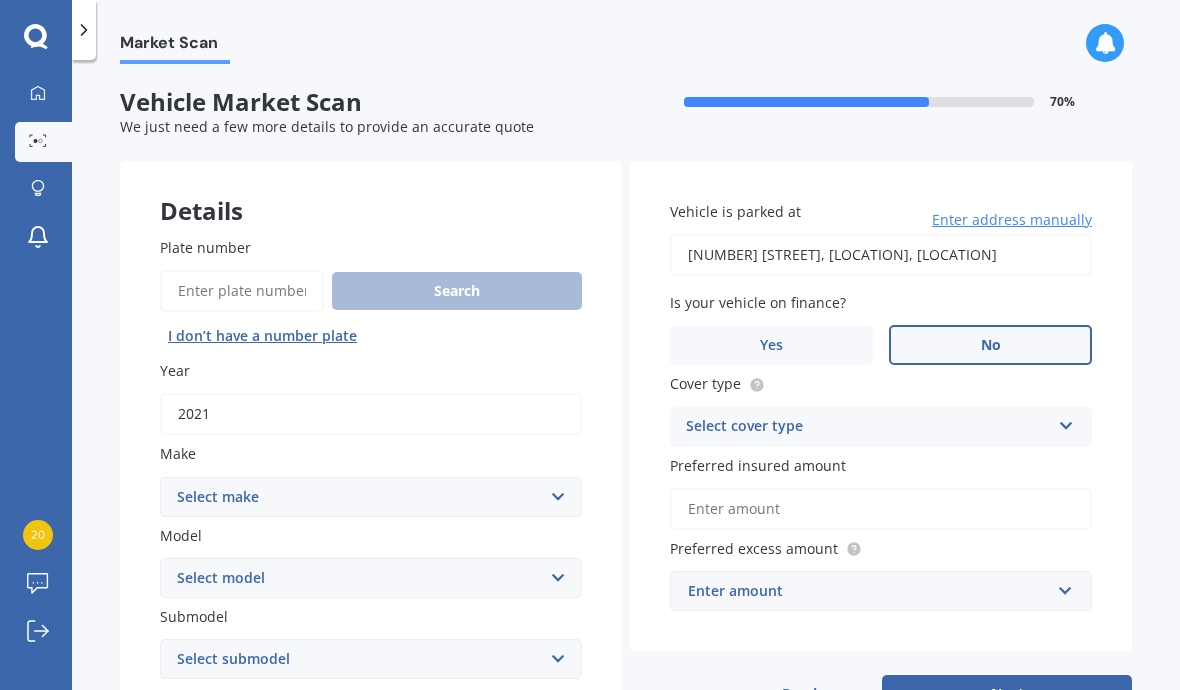 click on "2021" at bounding box center [371, 414] 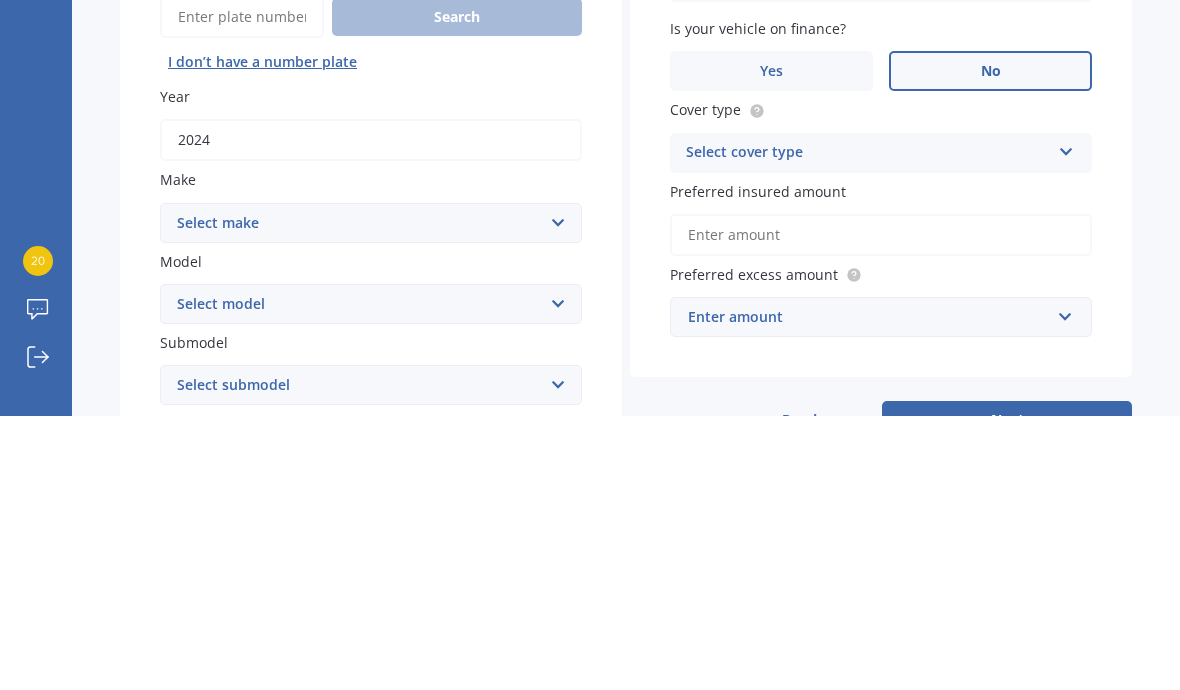 type on "2024" 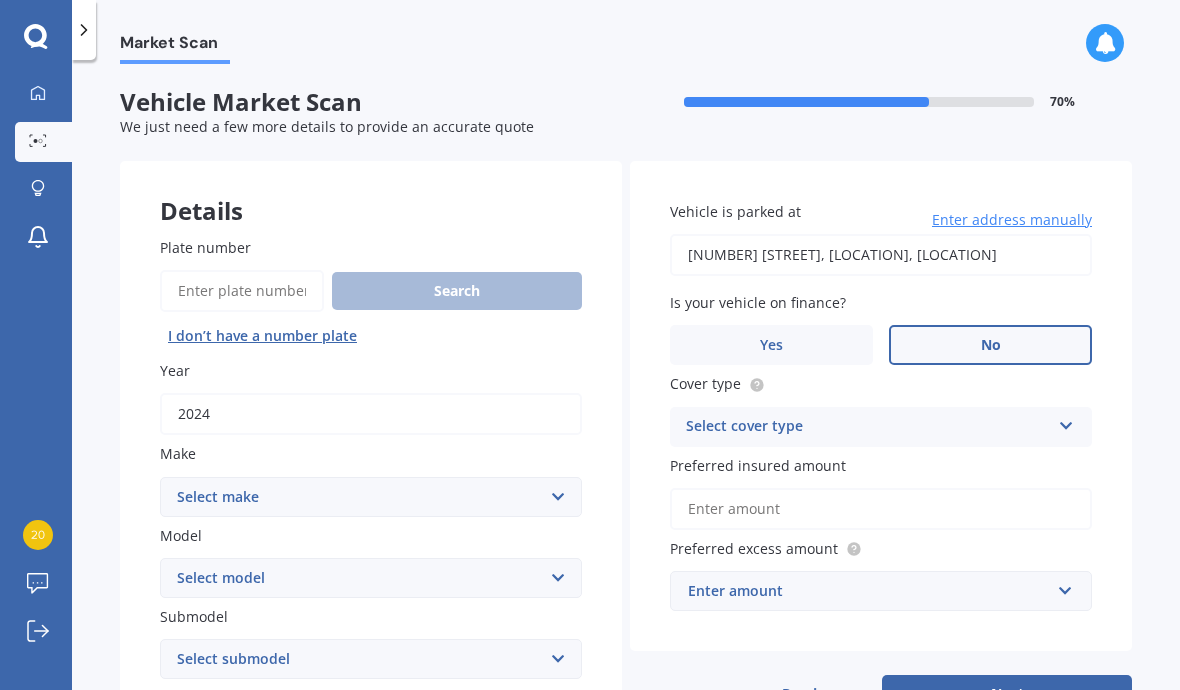 select on "POLESTAR" 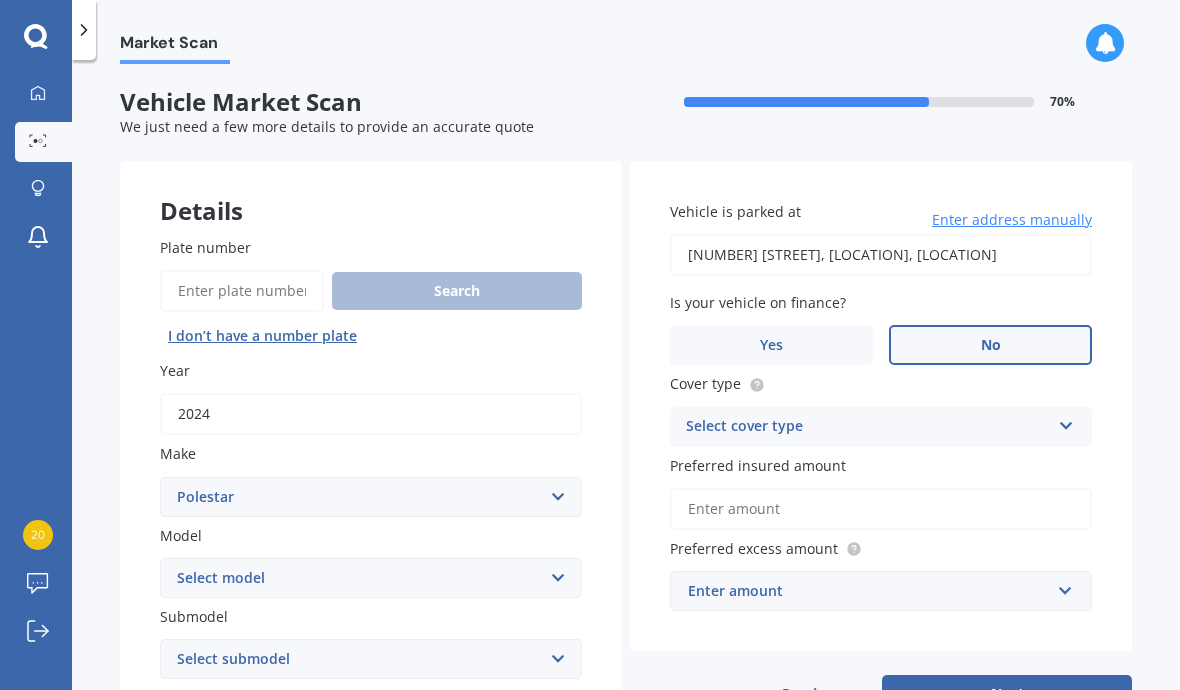 click on "Select model 1 2 3 POLESTAR 2 Polestar 4" at bounding box center [371, 578] 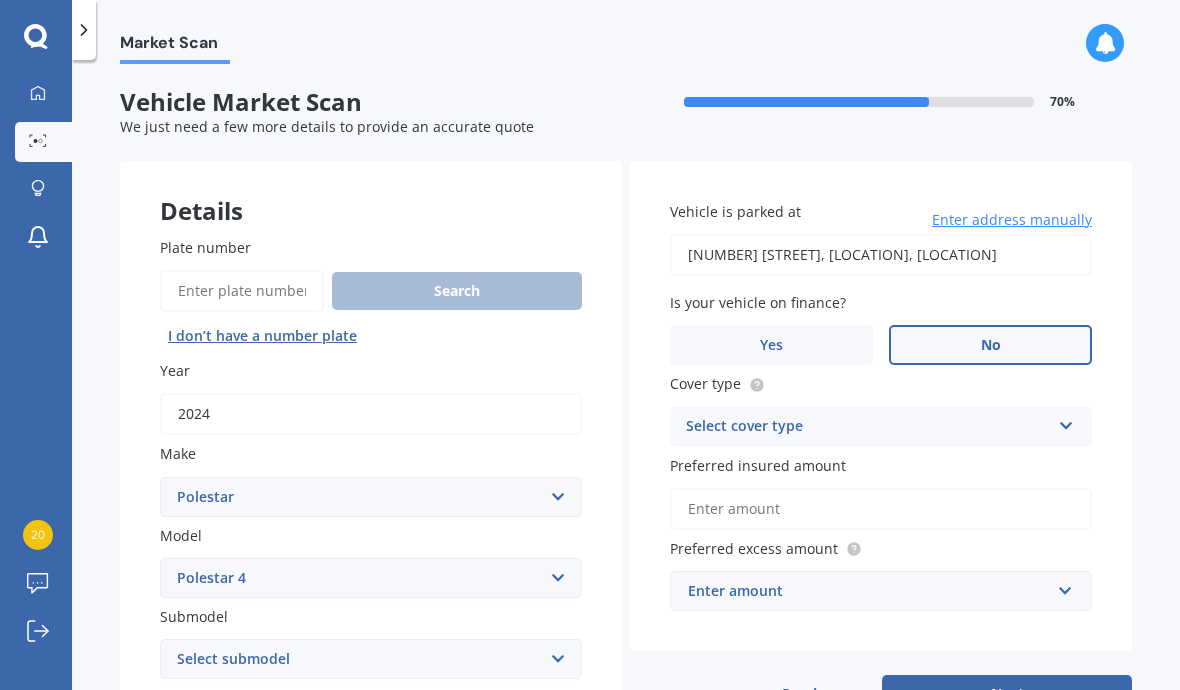 click on "EV SUV Coupe" at bounding box center [371, 659] 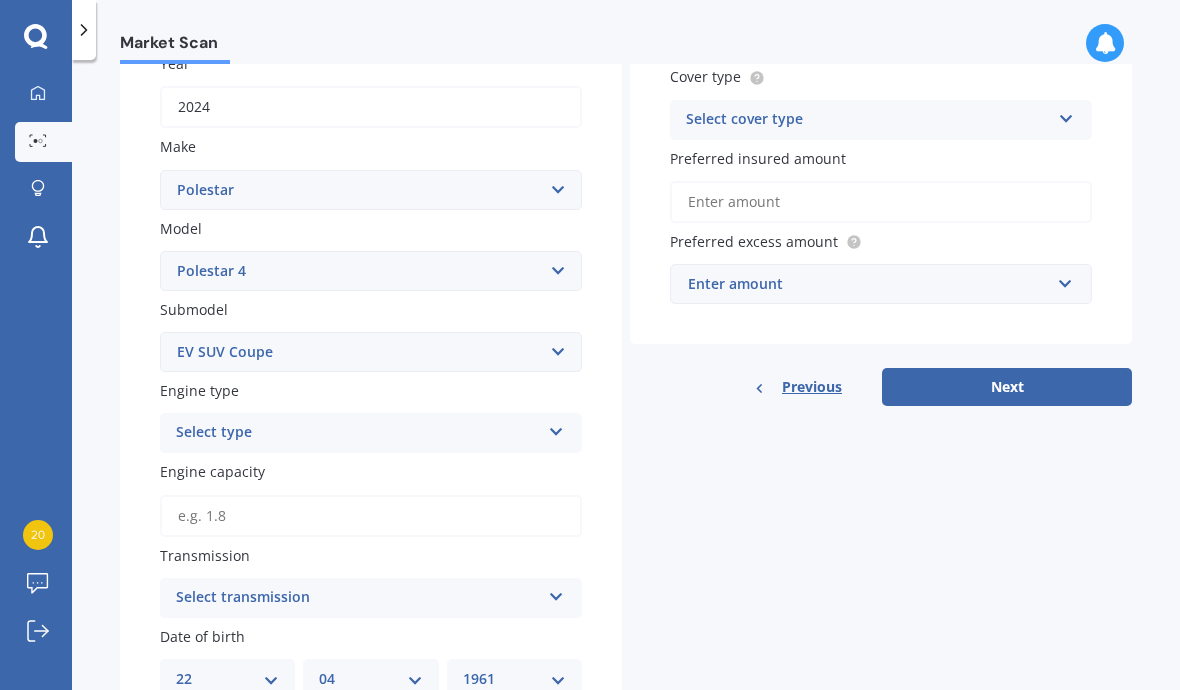 scroll, scrollTop: 304, scrollLeft: 0, axis: vertical 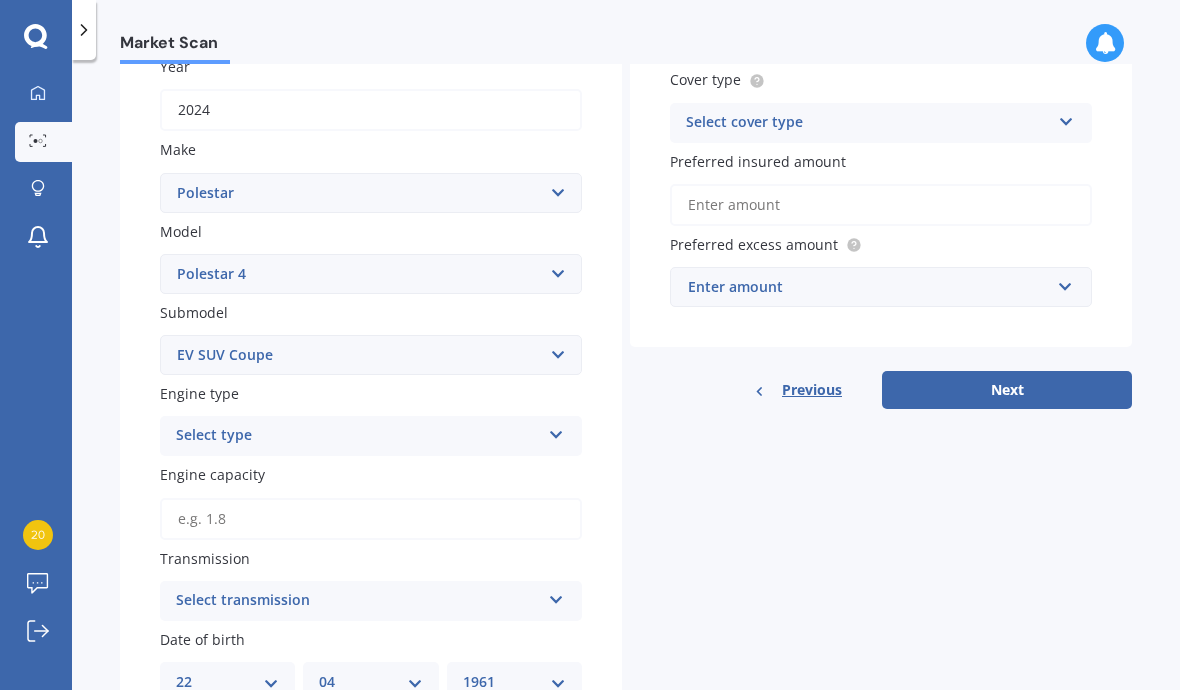 click on "Select type" at bounding box center [358, 436] 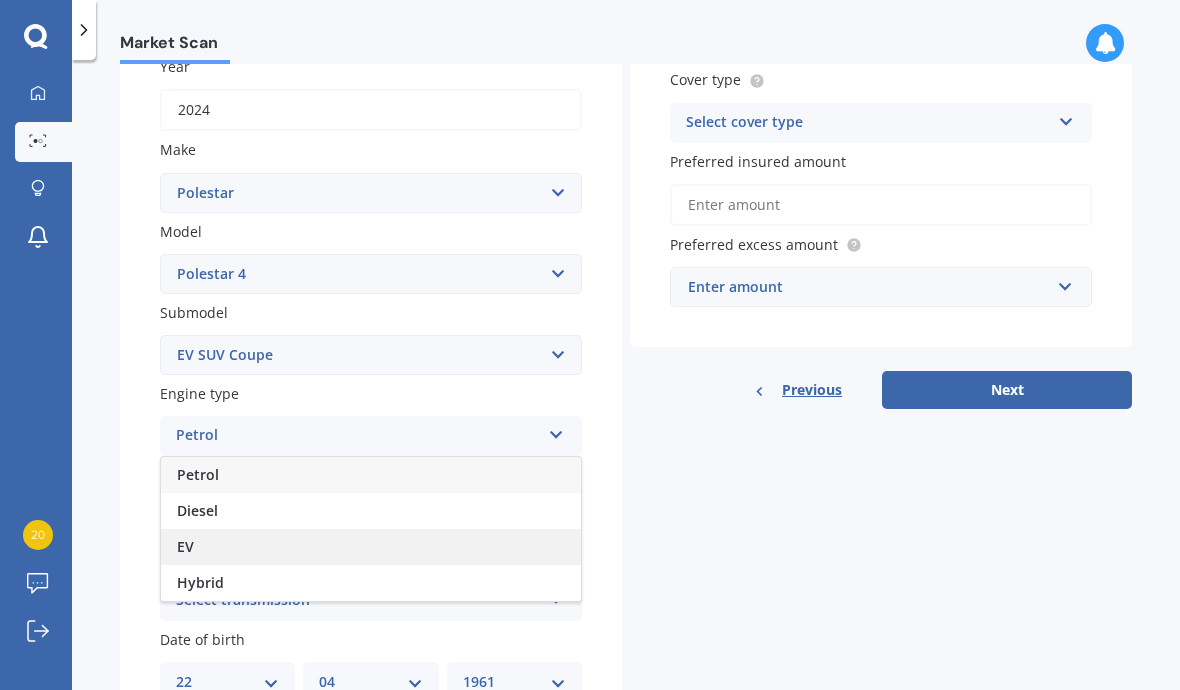 click on "EV" at bounding box center [185, 546] 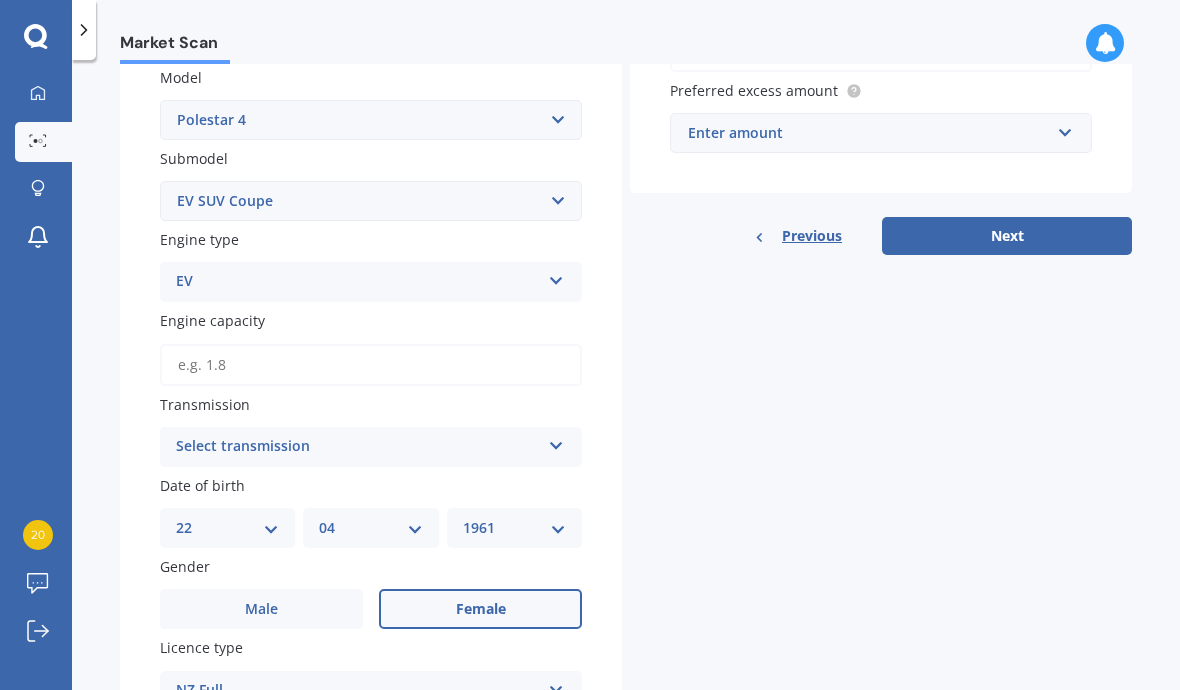 scroll, scrollTop: 469, scrollLeft: 0, axis: vertical 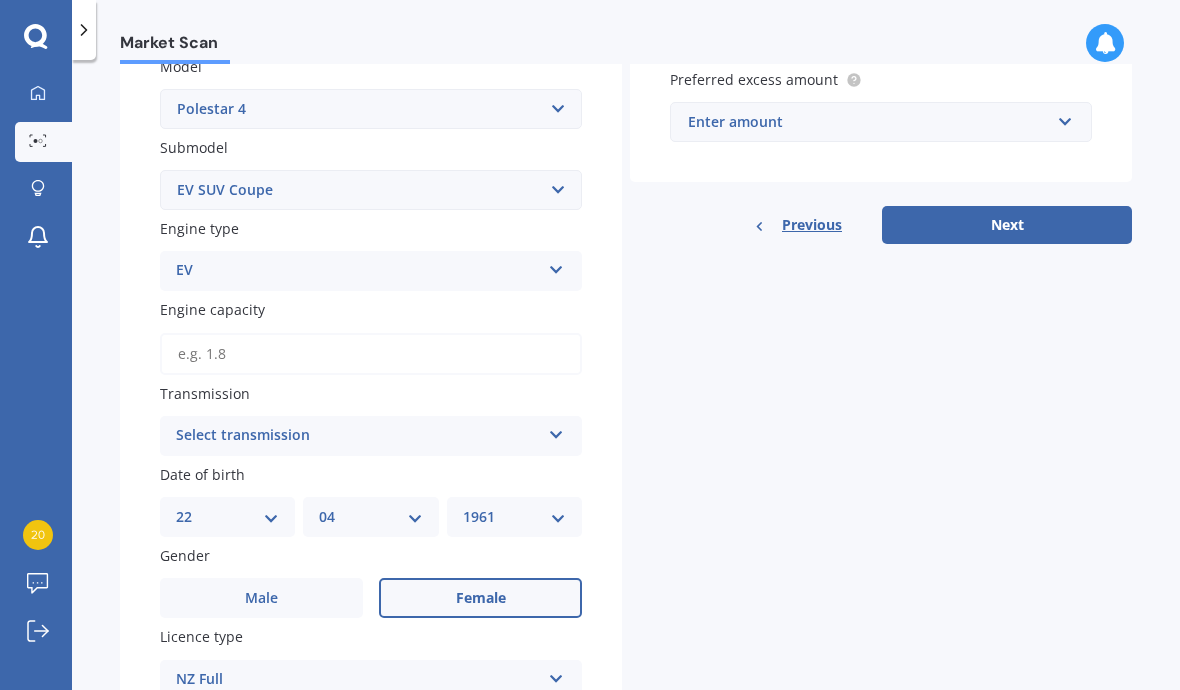 click on "Engine capacity" at bounding box center [371, 354] 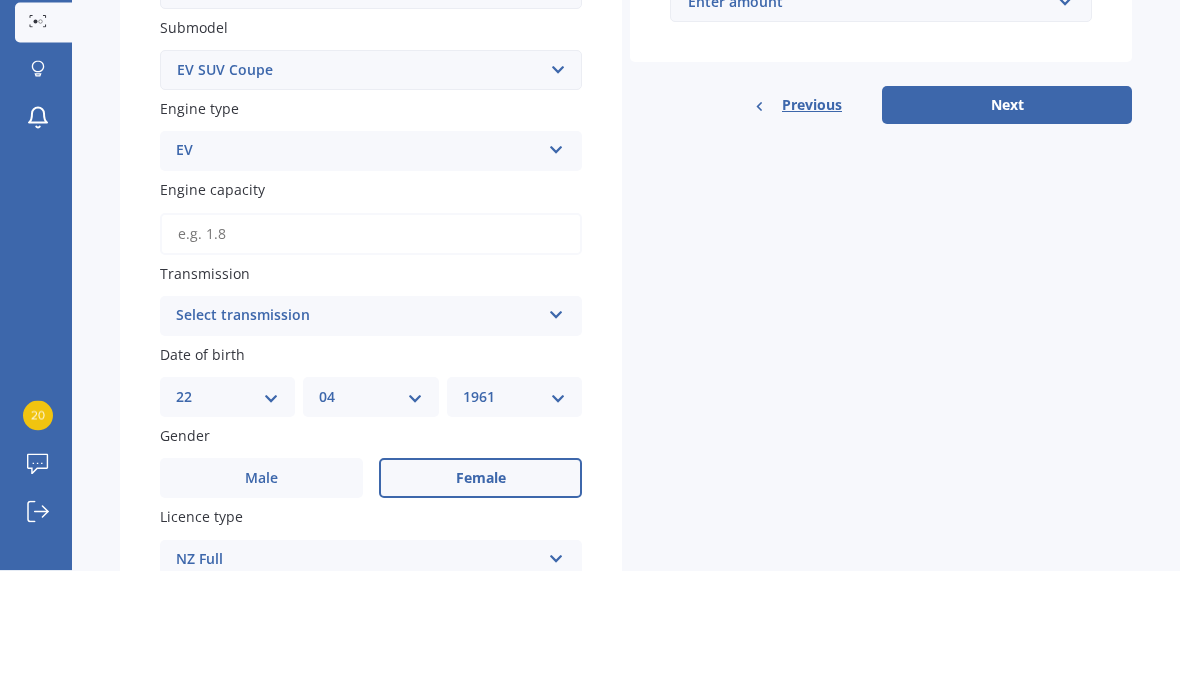 click at bounding box center (556, 431) 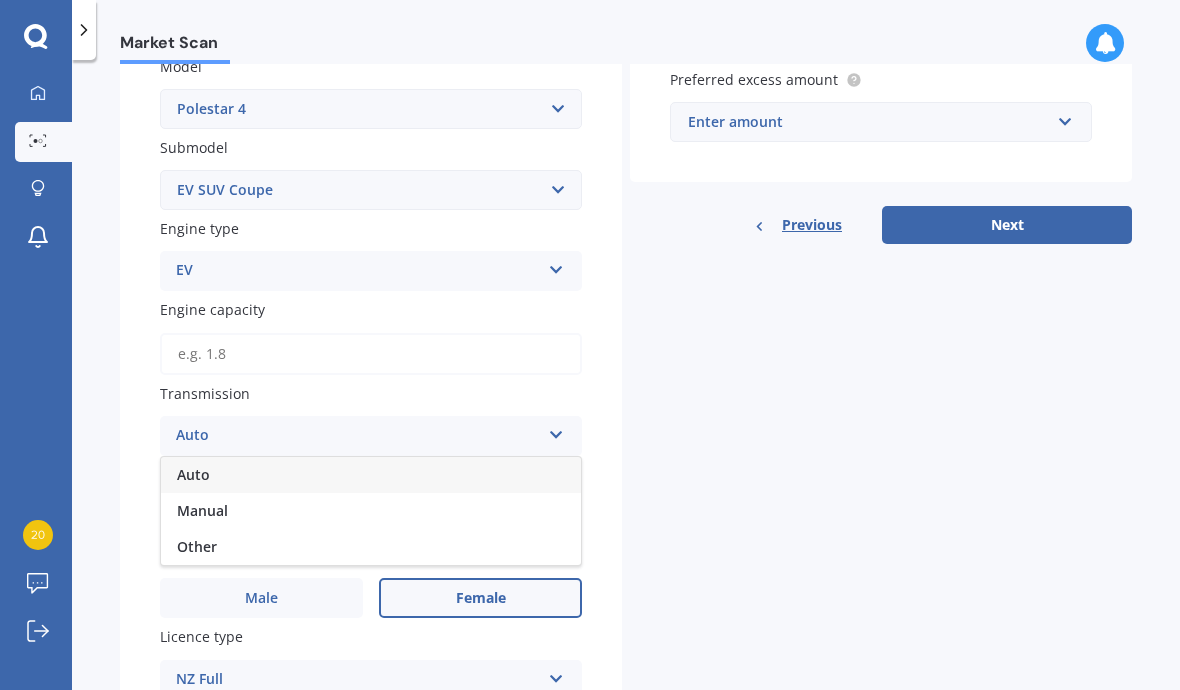 click on "Auto" at bounding box center (193, 474) 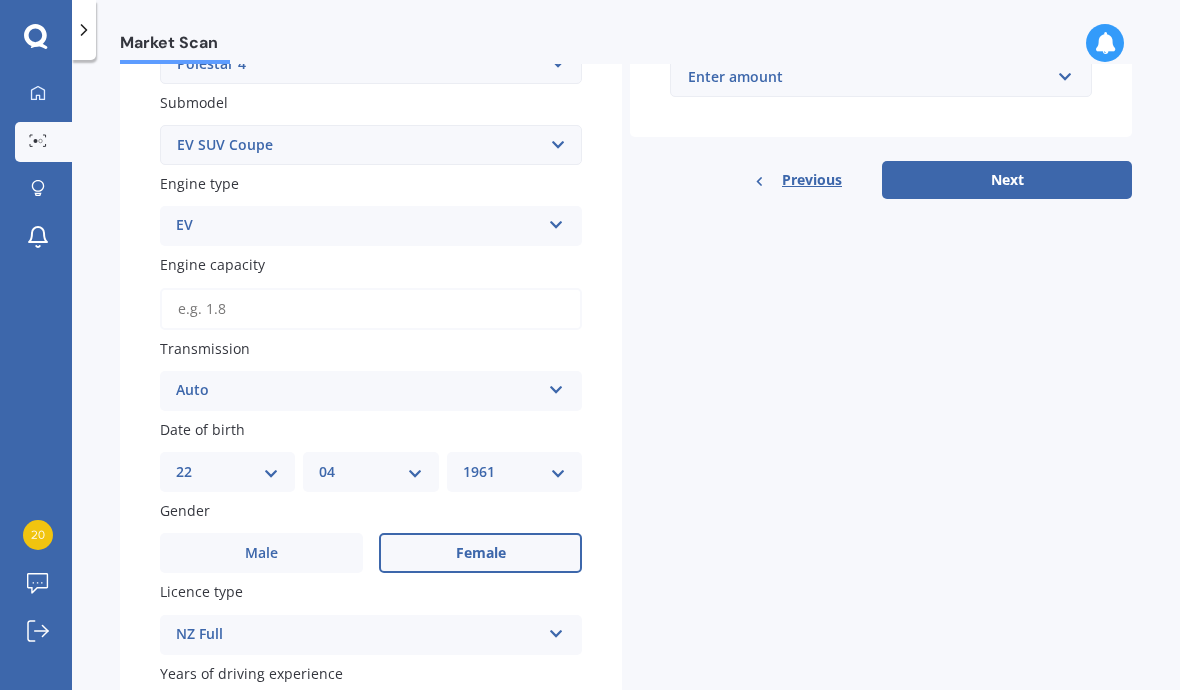 scroll, scrollTop: 513, scrollLeft: 0, axis: vertical 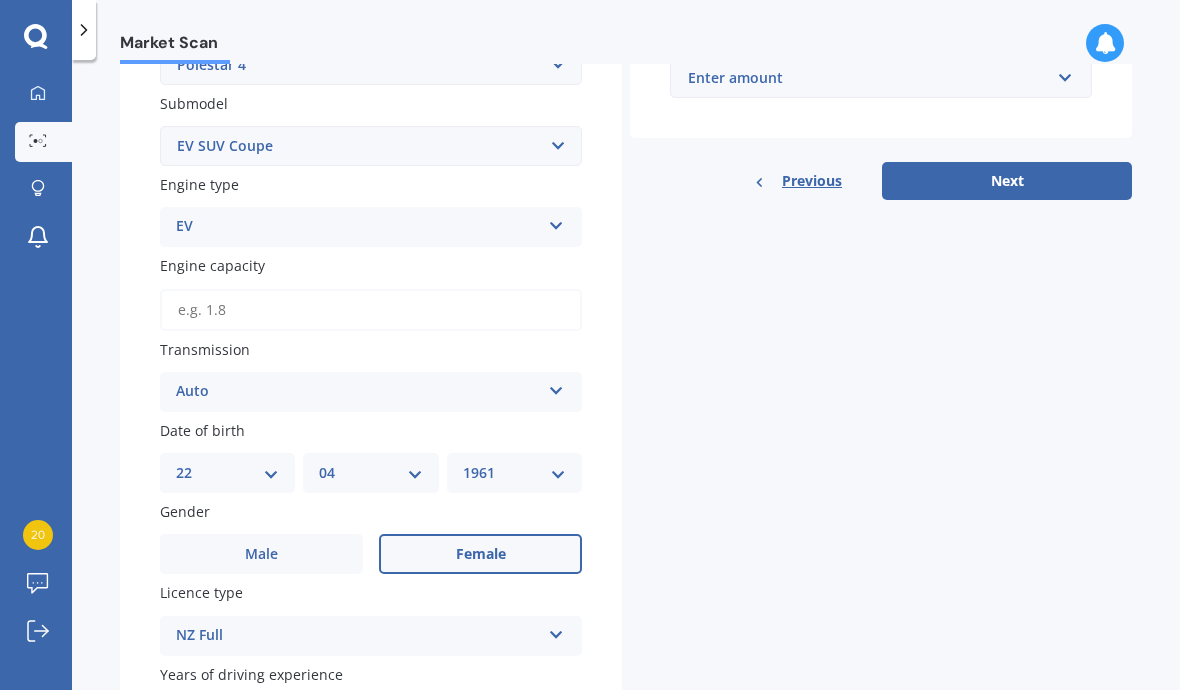 click on "Engine capacity" at bounding box center (371, 310) 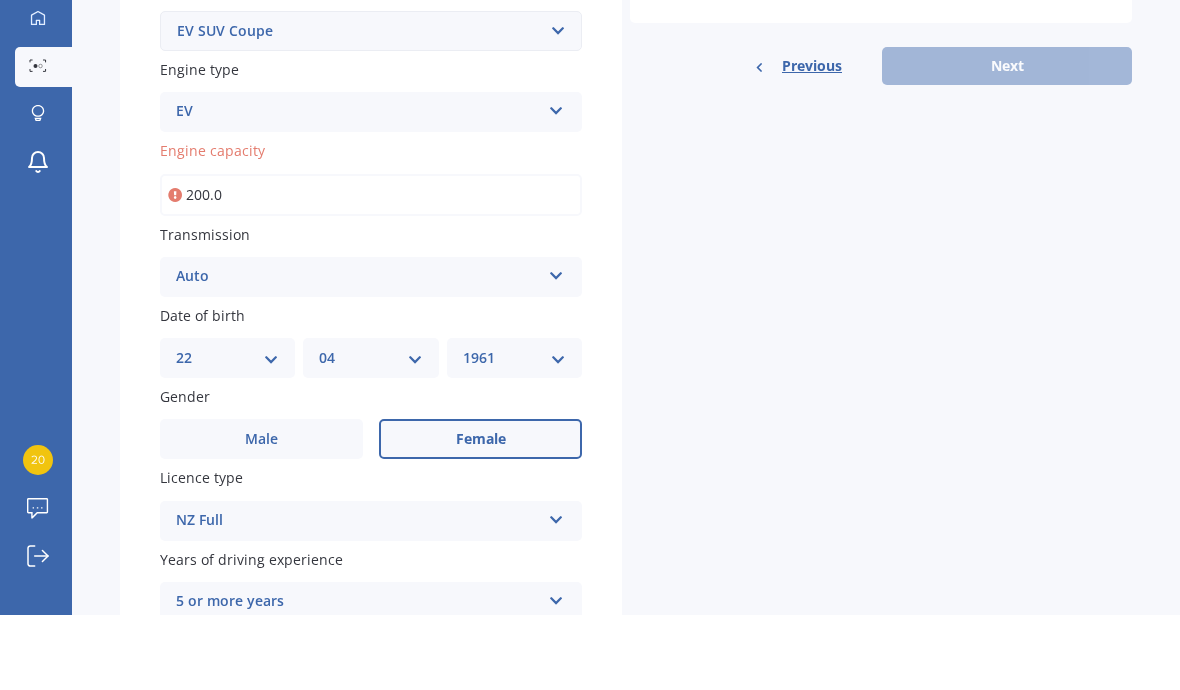 scroll, scrollTop: 563, scrollLeft: 0, axis: vertical 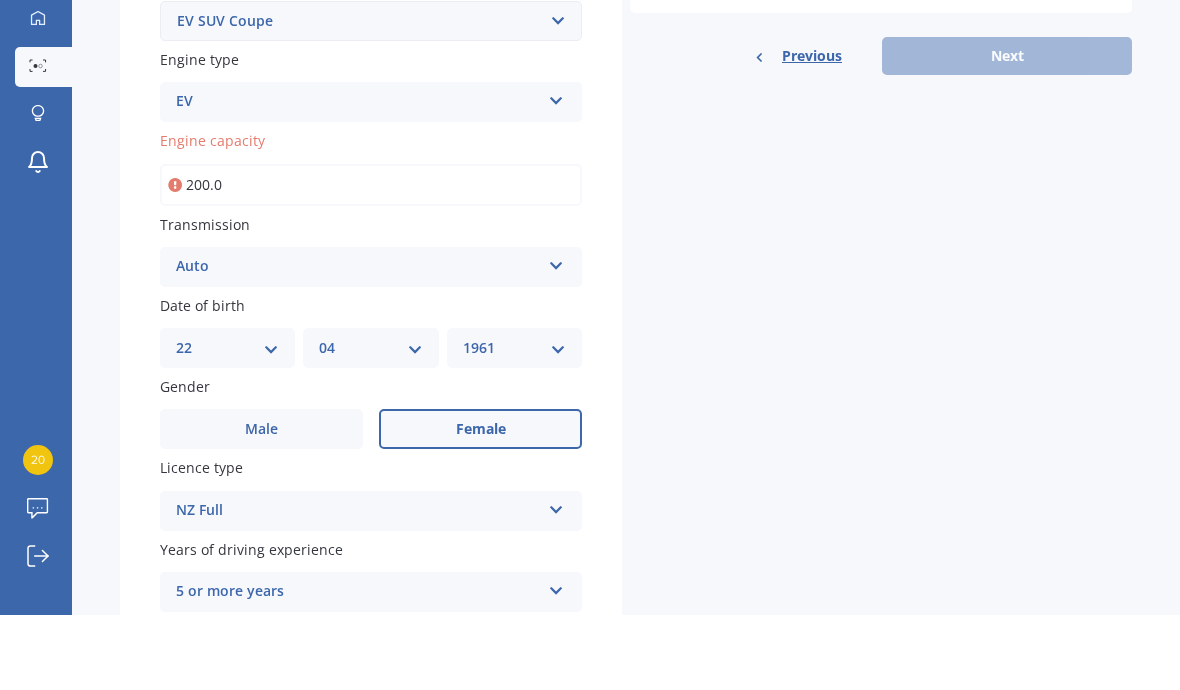 click on "200.0" at bounding box center (371, 260) 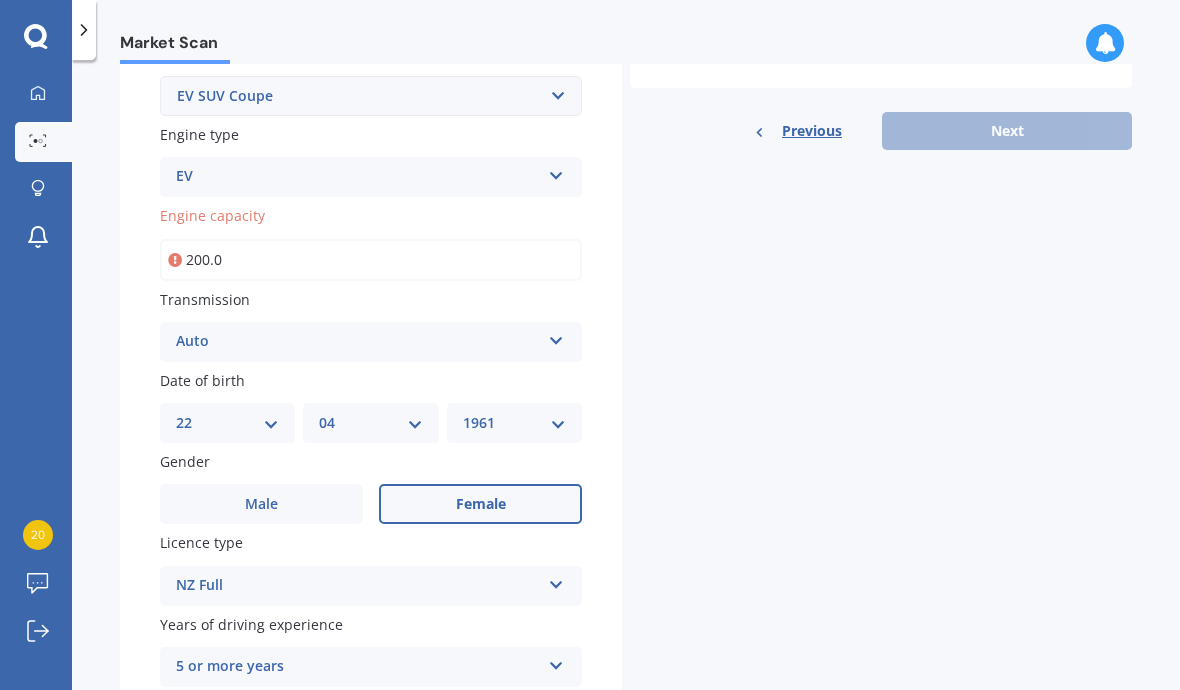 click at bounding box center (175, 260) 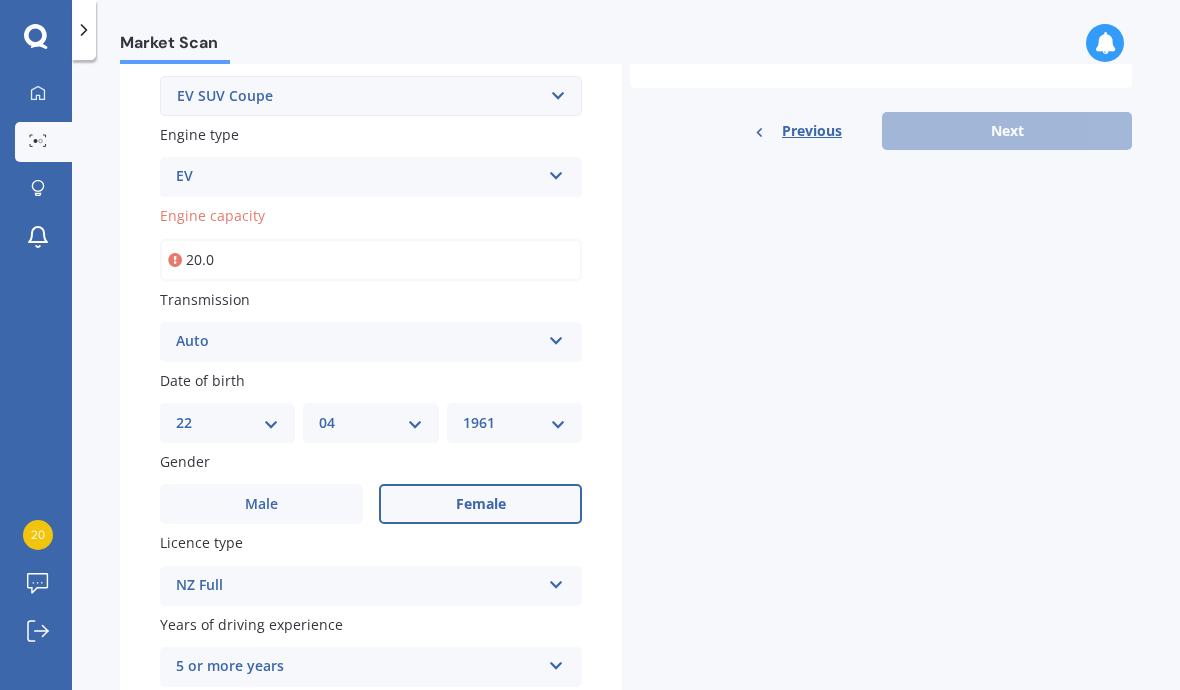 type on "2.0" 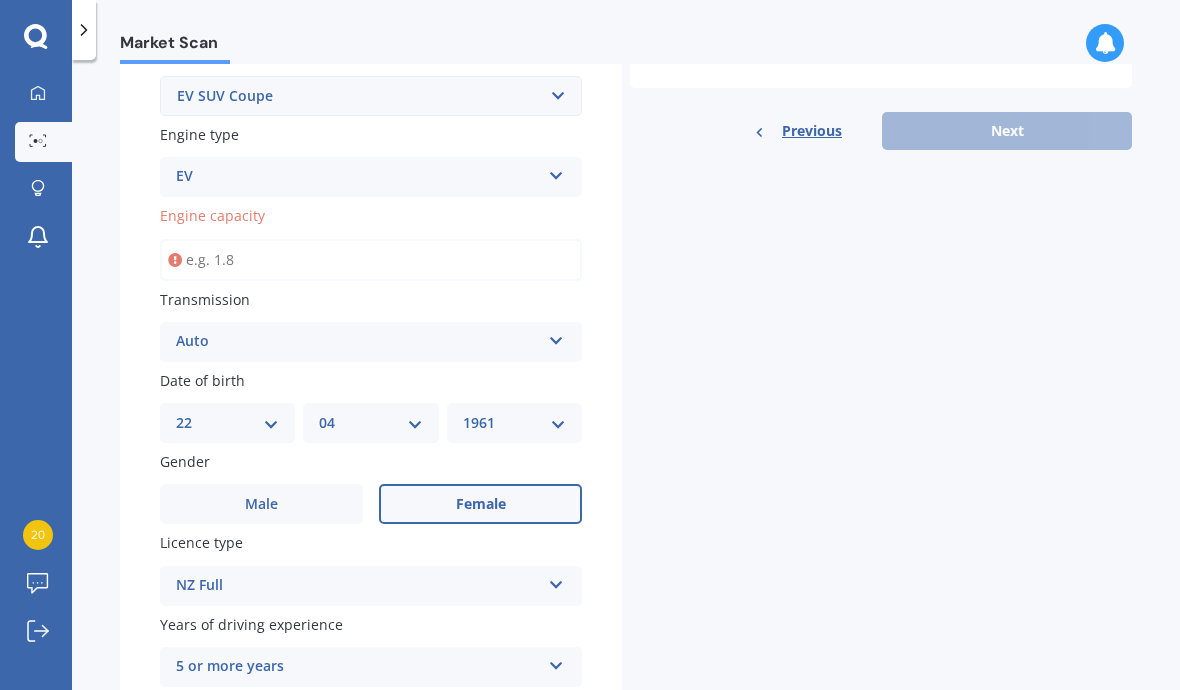 type on "1.0" 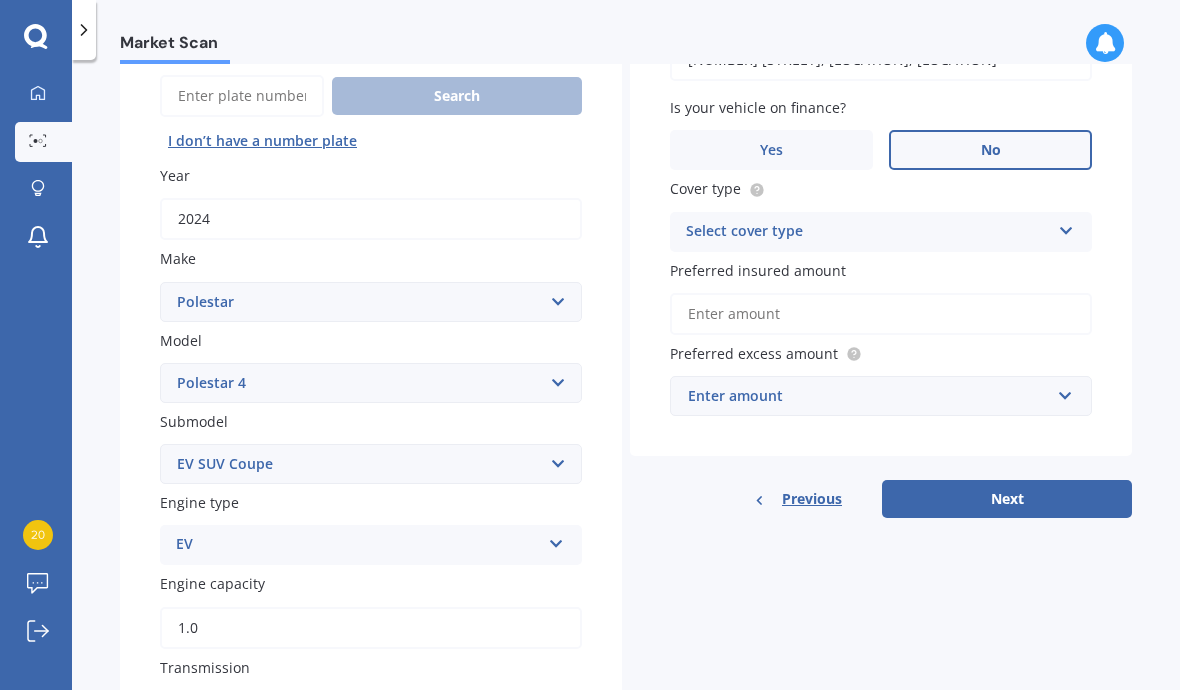 scroll, scrollTop: 180, scrollLeft: 0, axis: vertical 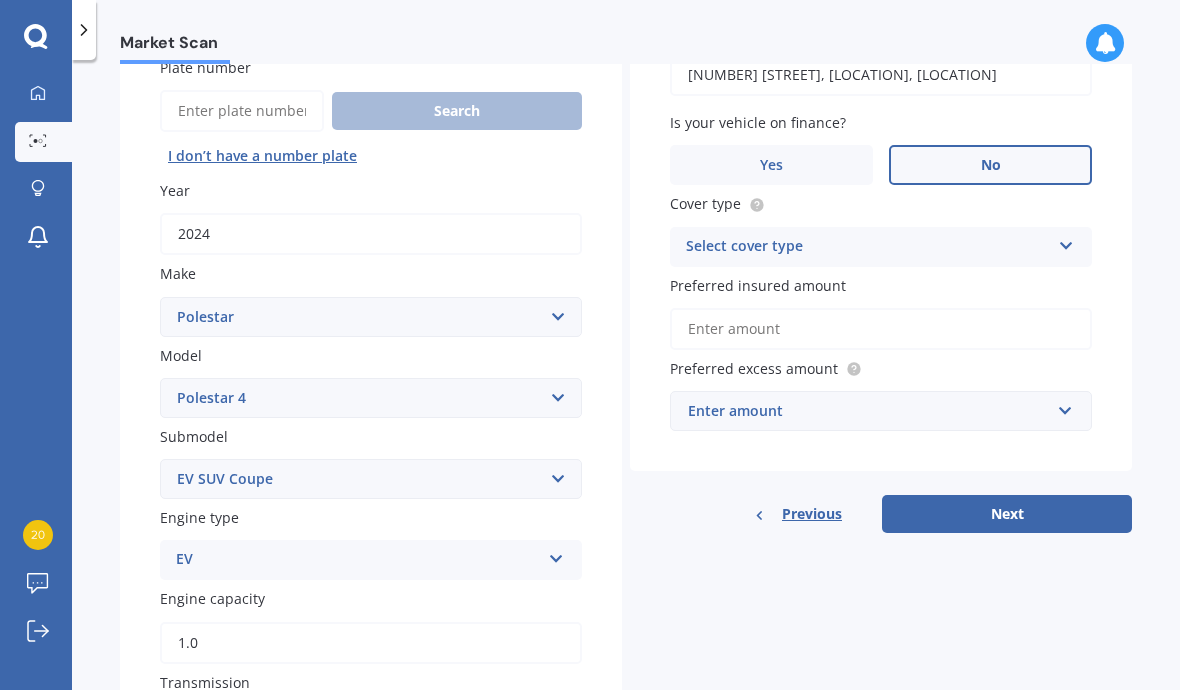 click at bounding box center [1066, 242] 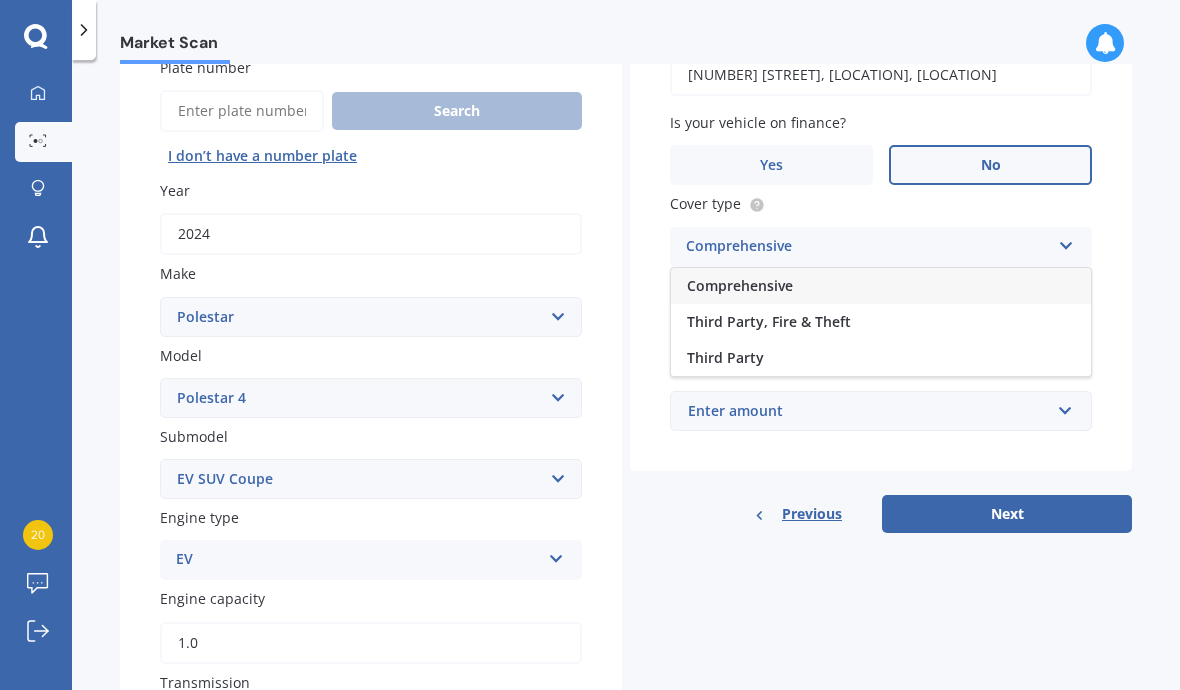 click on "Comprehensive" at bounding box center (740, 285) 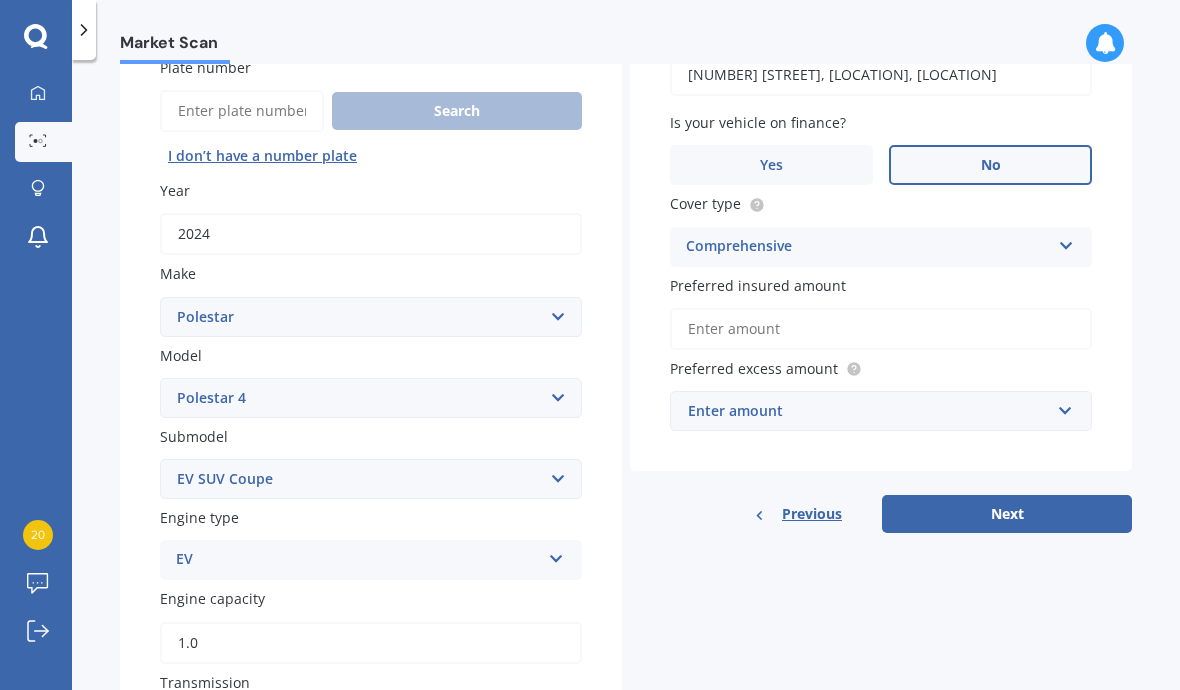 click on "Preferred insured amount" at bounding box center (881, 329) 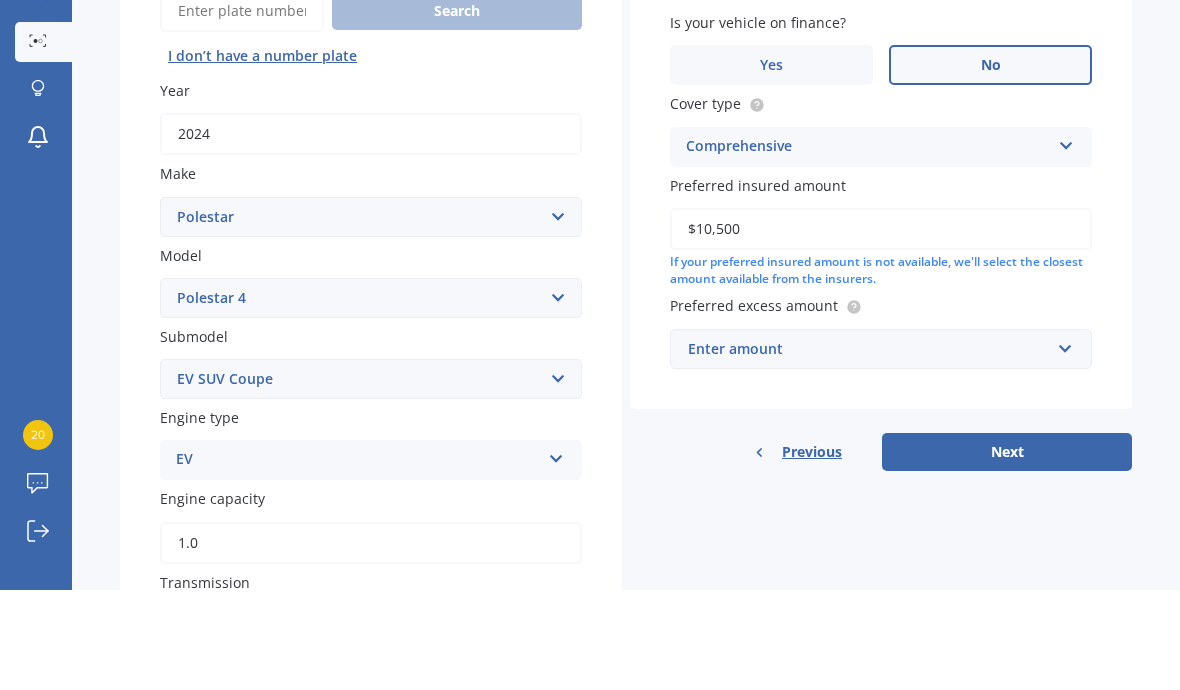 type on "$105,000" 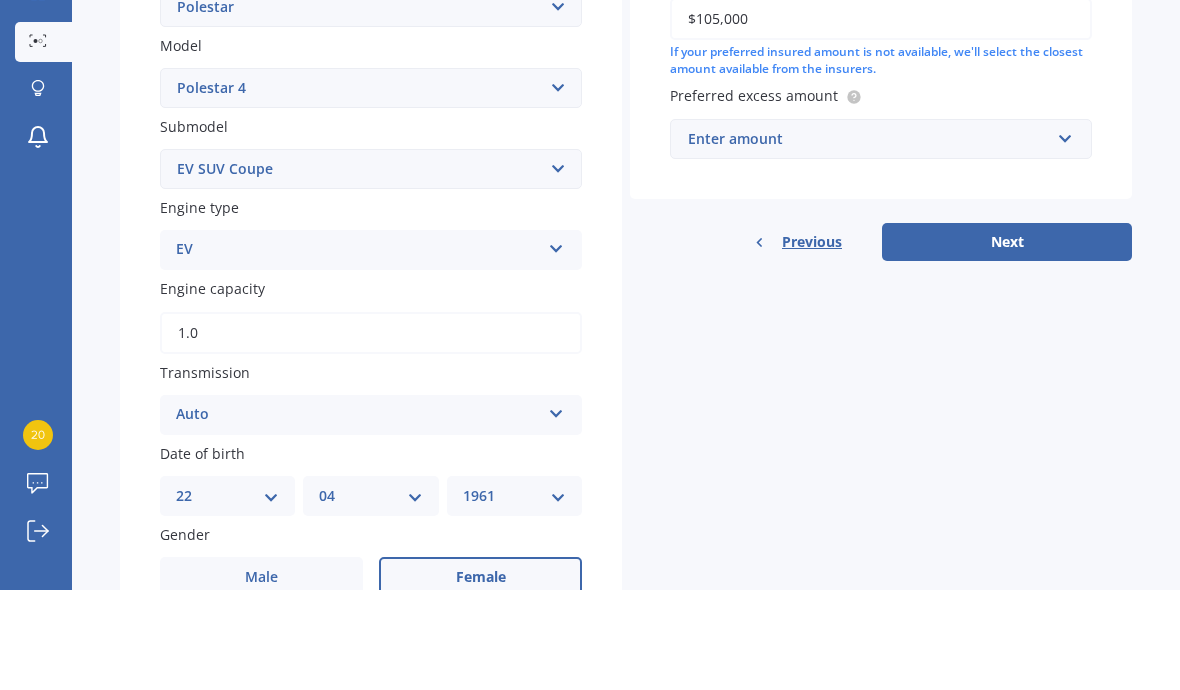 scroll, scrollTop: 378, scrollLeft: 0, axis: vertical 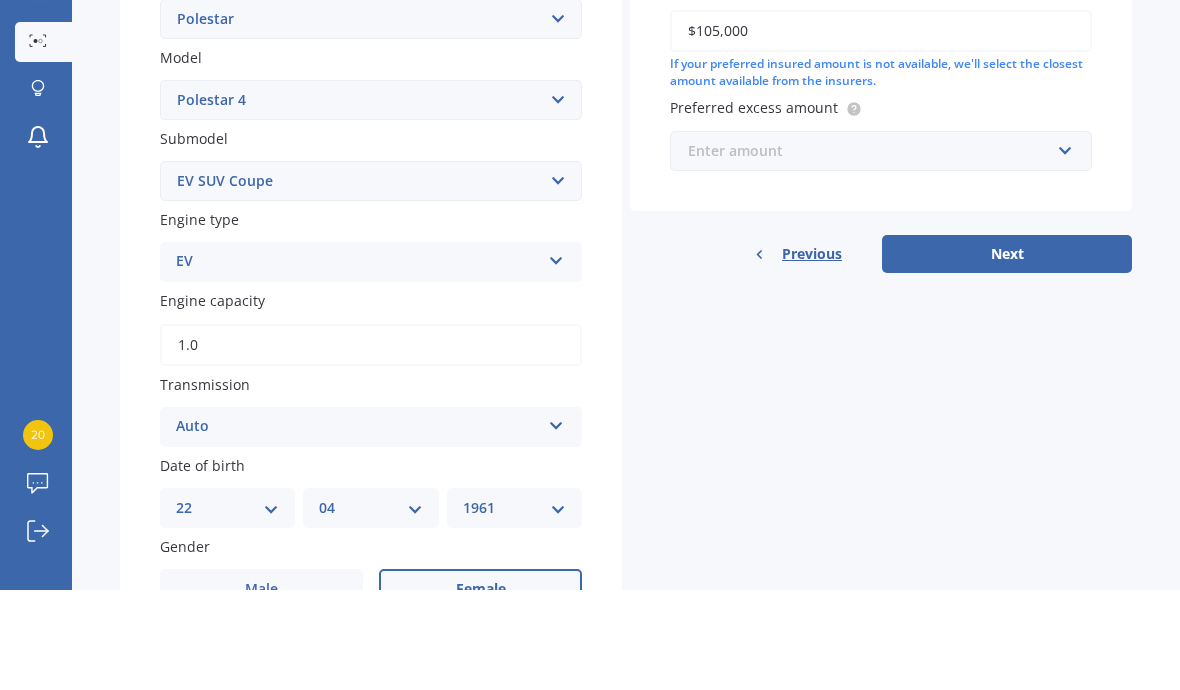 click at bounding box center [874, 251] 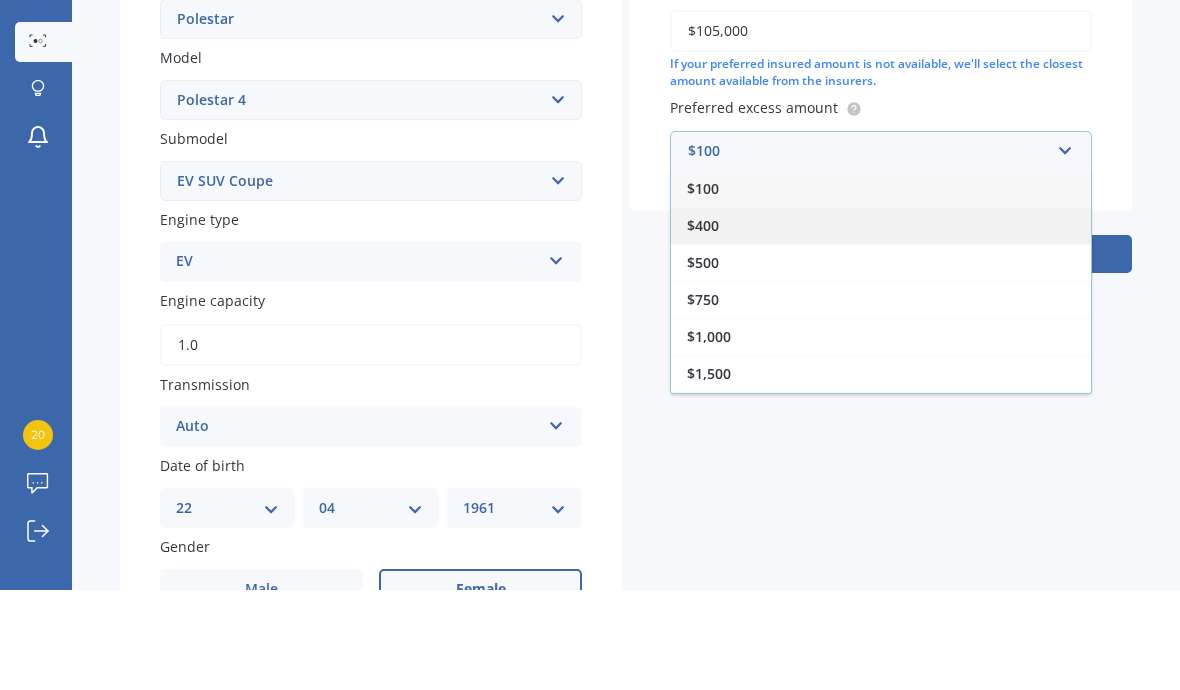 click on "$400" at bounding box center [881, 325] 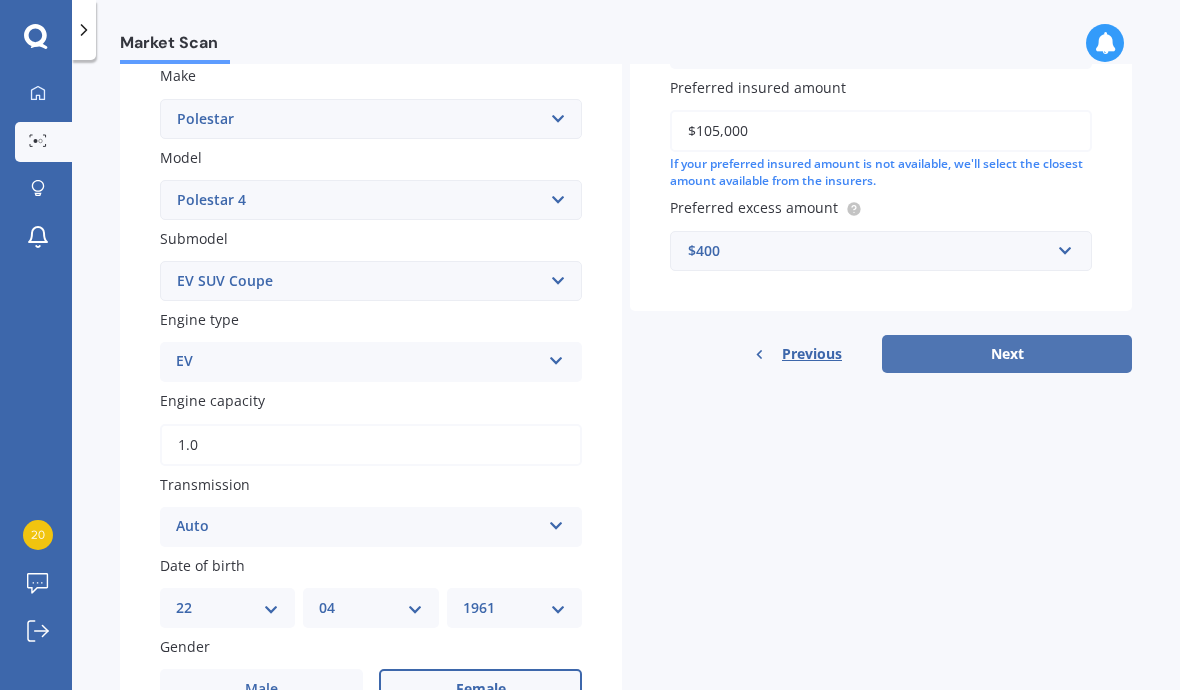 click on "Next" at bounding box center (1007, 354) 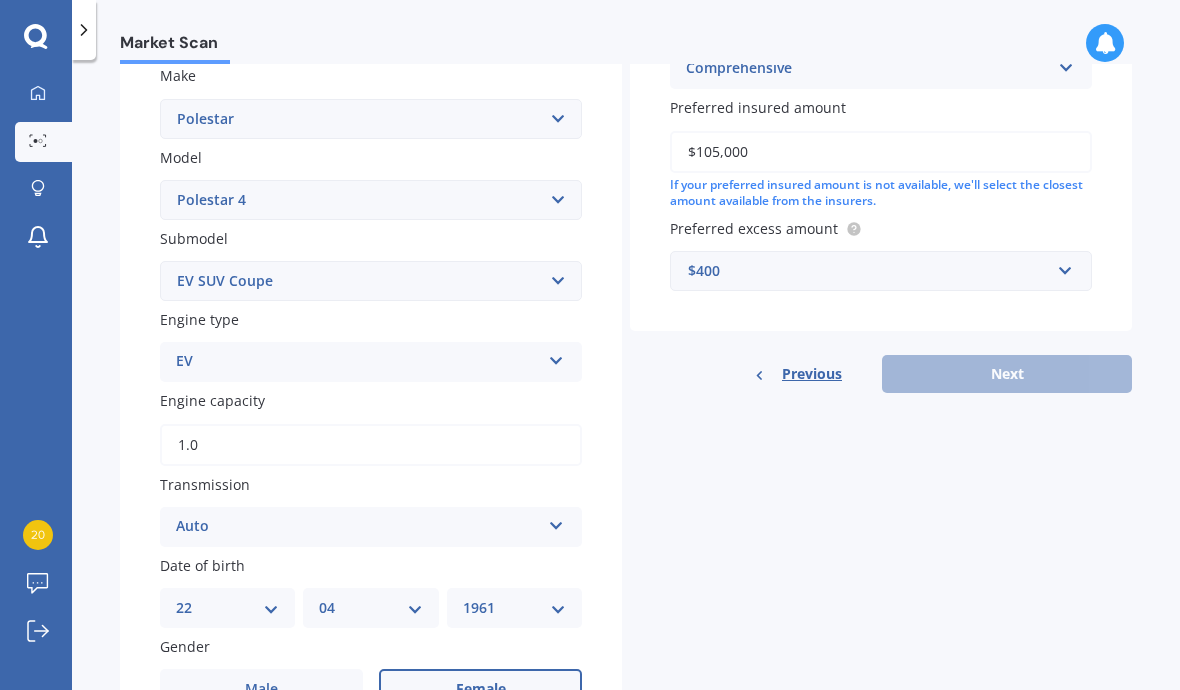 scroll, scrollTop: 67, scrollLeft: 0, axis: vertical 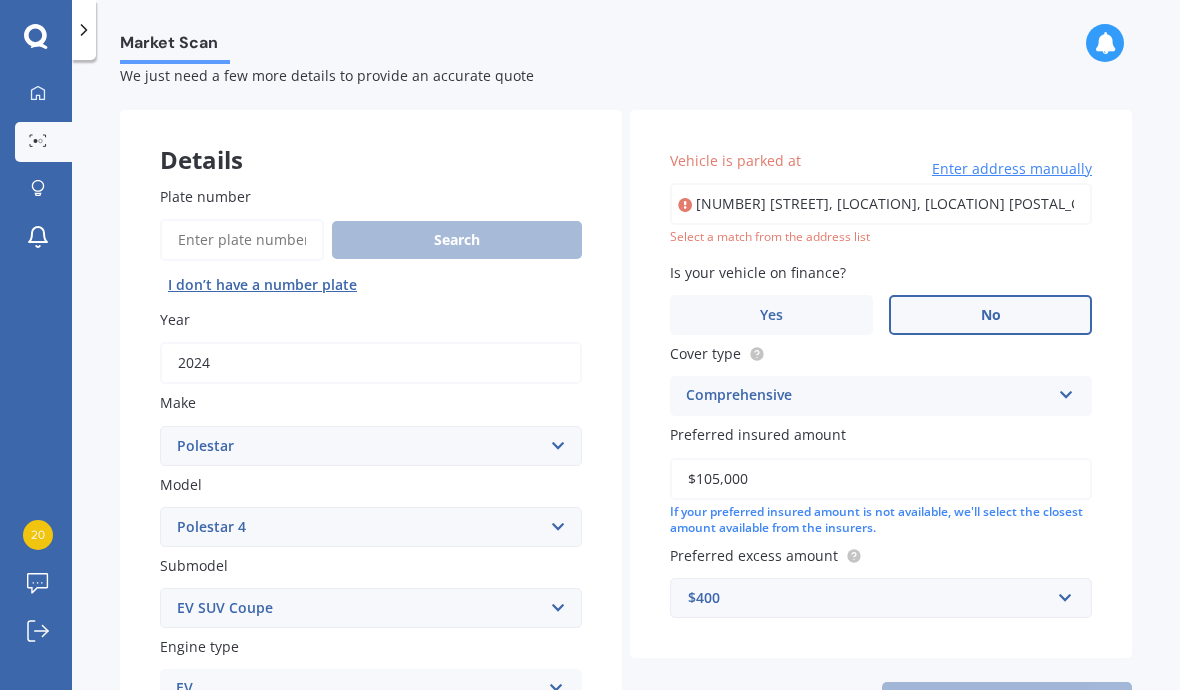 type on "[NUMBER] [STREET], [LOCATION], [LOCATION]" 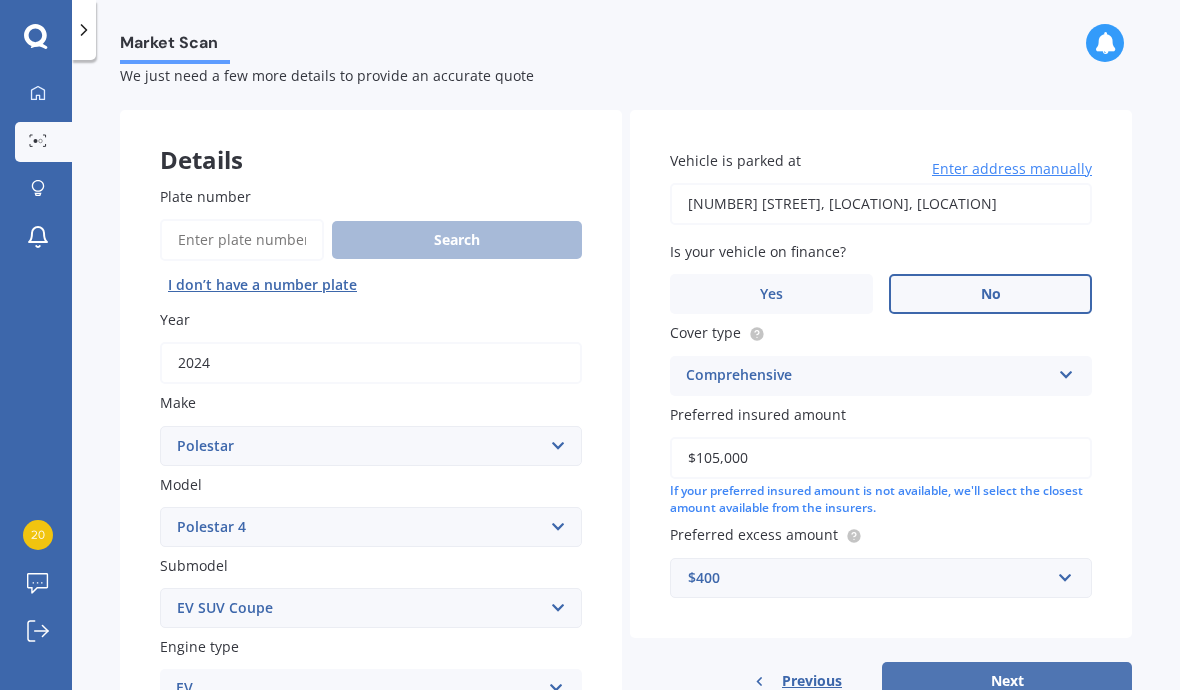 click on "Next" at bounding box center [1007, 681] 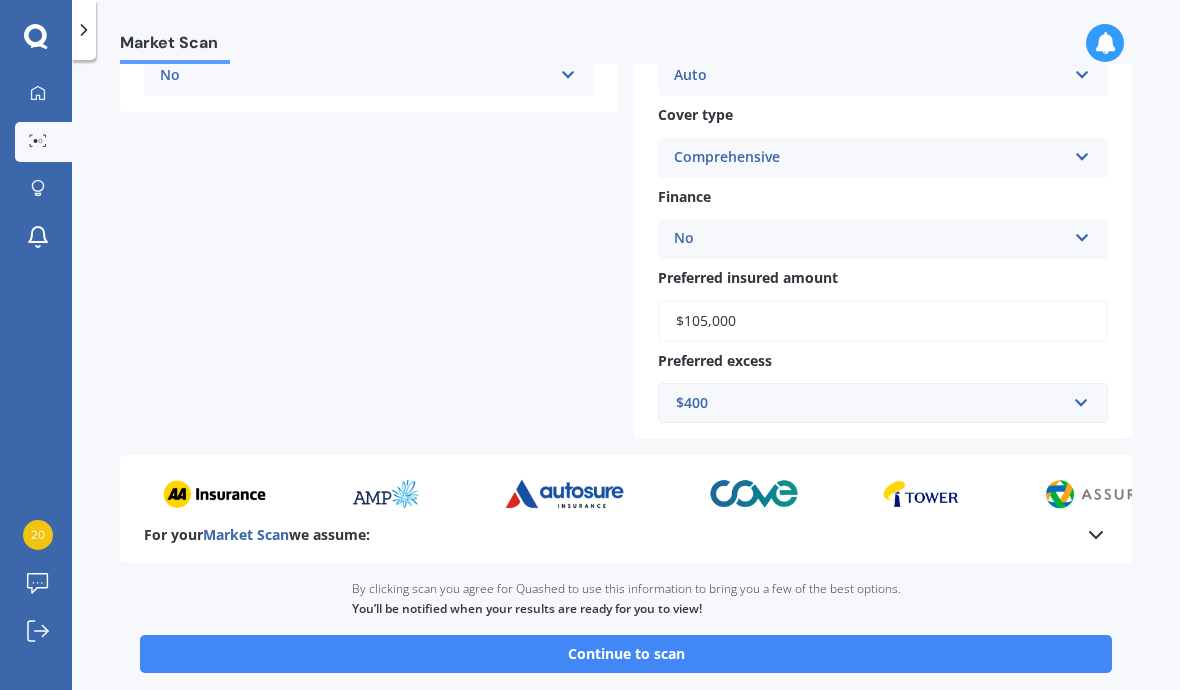 scroll, scrollTop: 561, scrollLeft: 0, axis: vertical 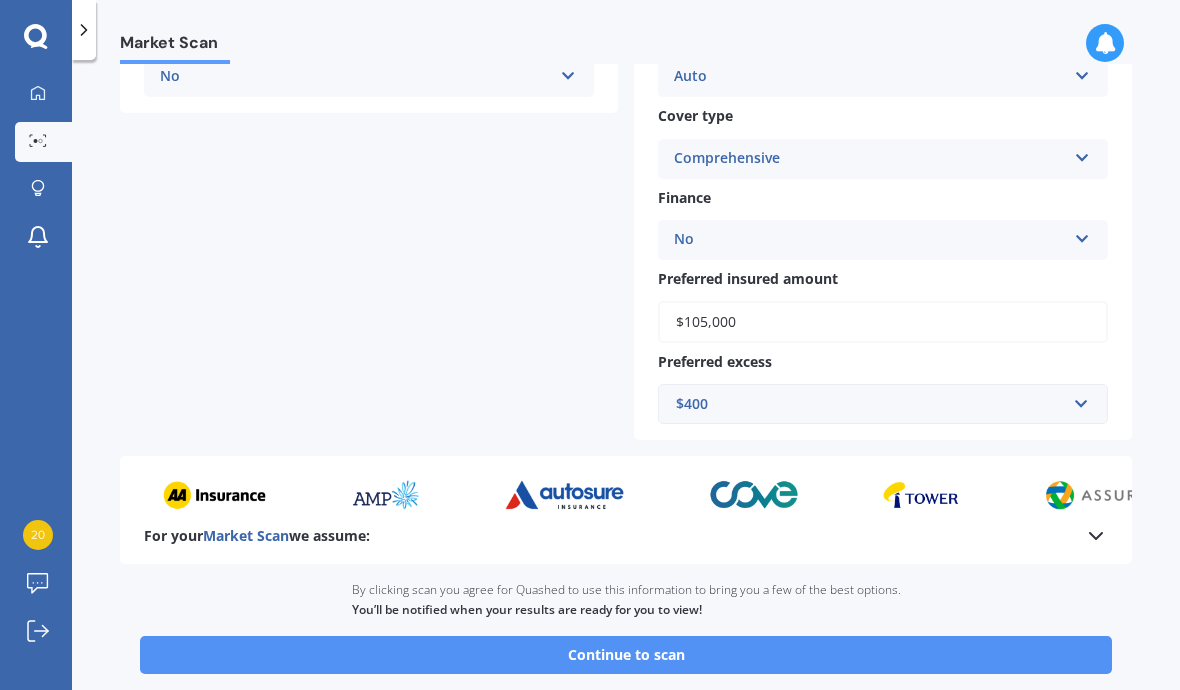 click on "Continue to scan" at bounding box center (626, 655) 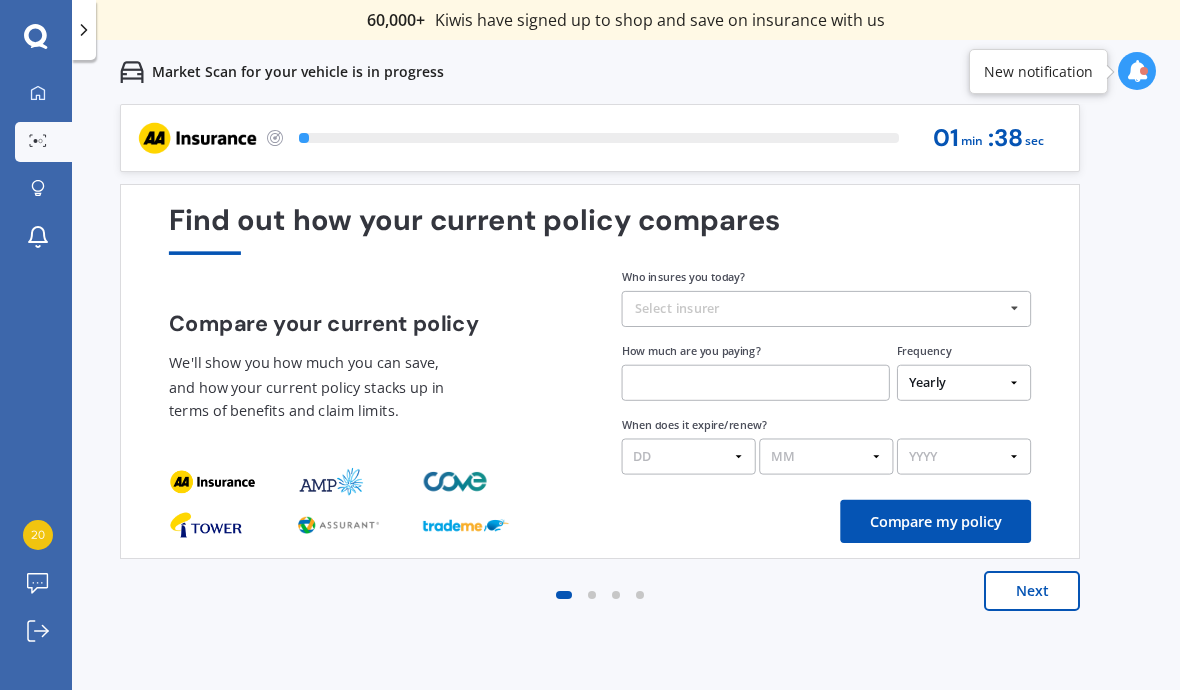 scroll, scrollTop: 0, scrollLeft: 0, axis: both 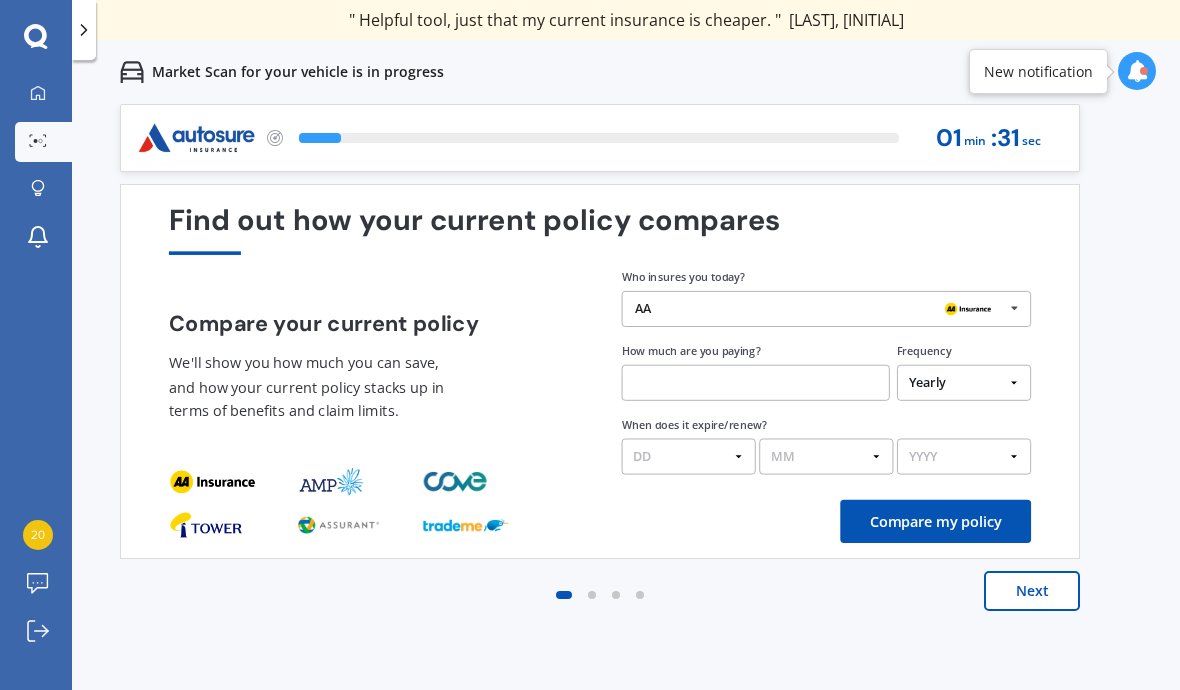 click on "Next" at bounding box center (1032, 591) 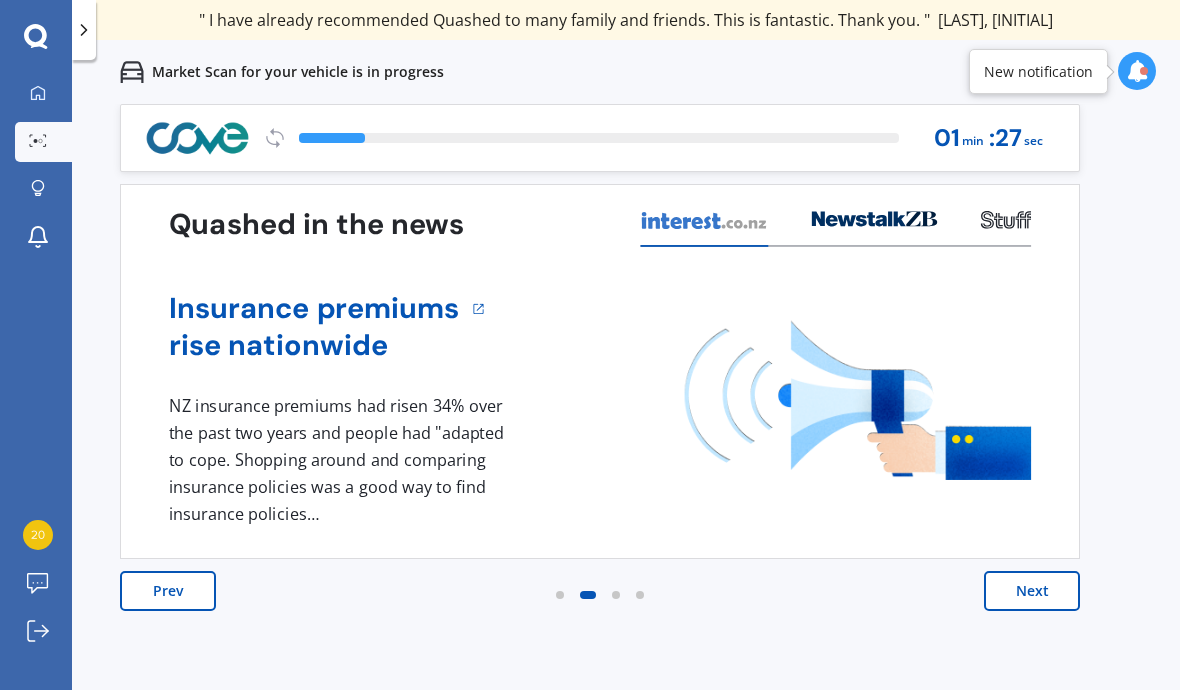 click on "Next" at bounding box center [1032, 591] 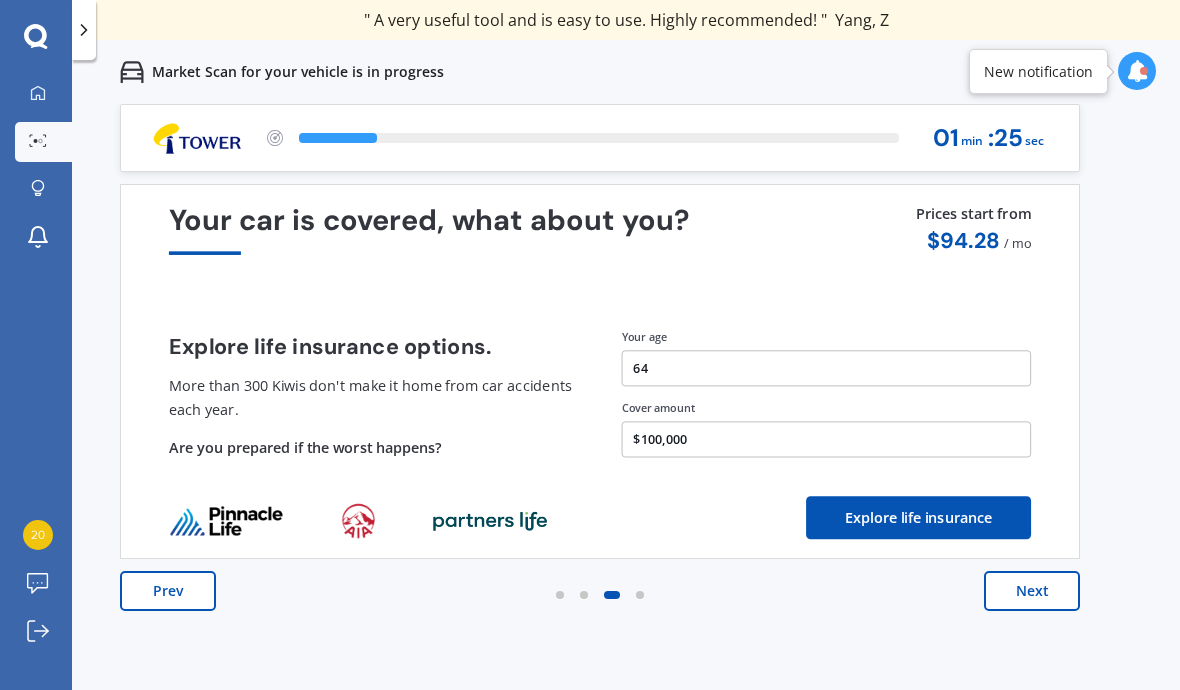 click on "Next" at bounding box center [1032, 591] 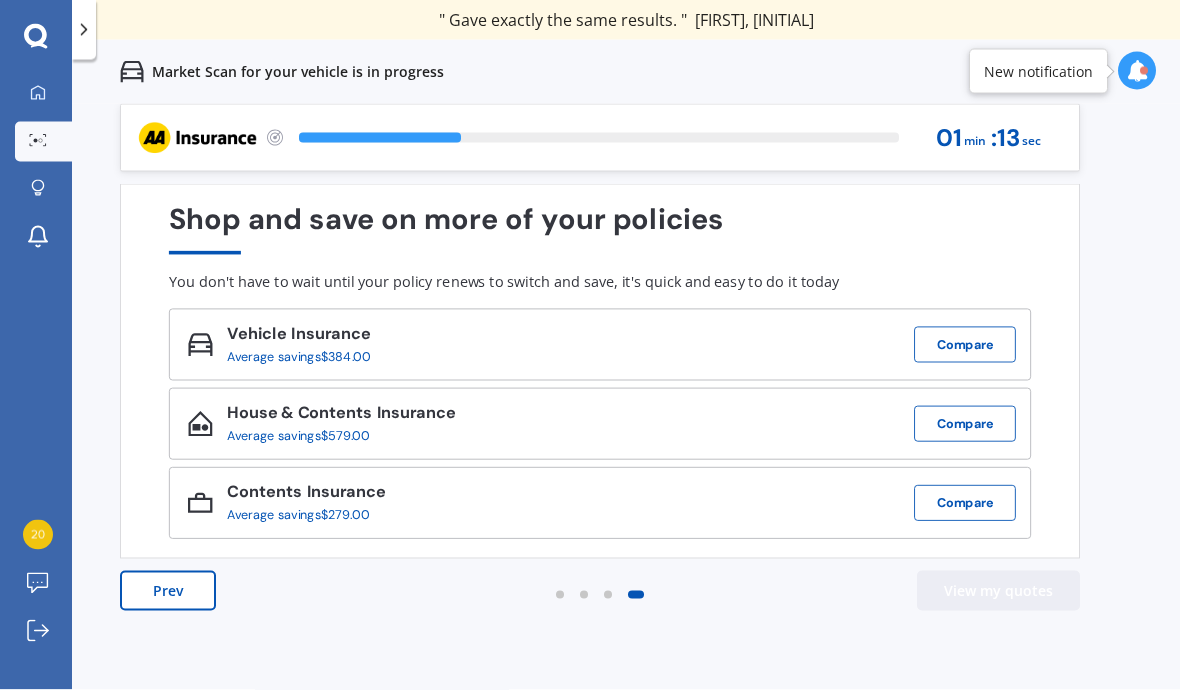 scroll, scrollTop: 0, scrollLeft: 0, axis: both 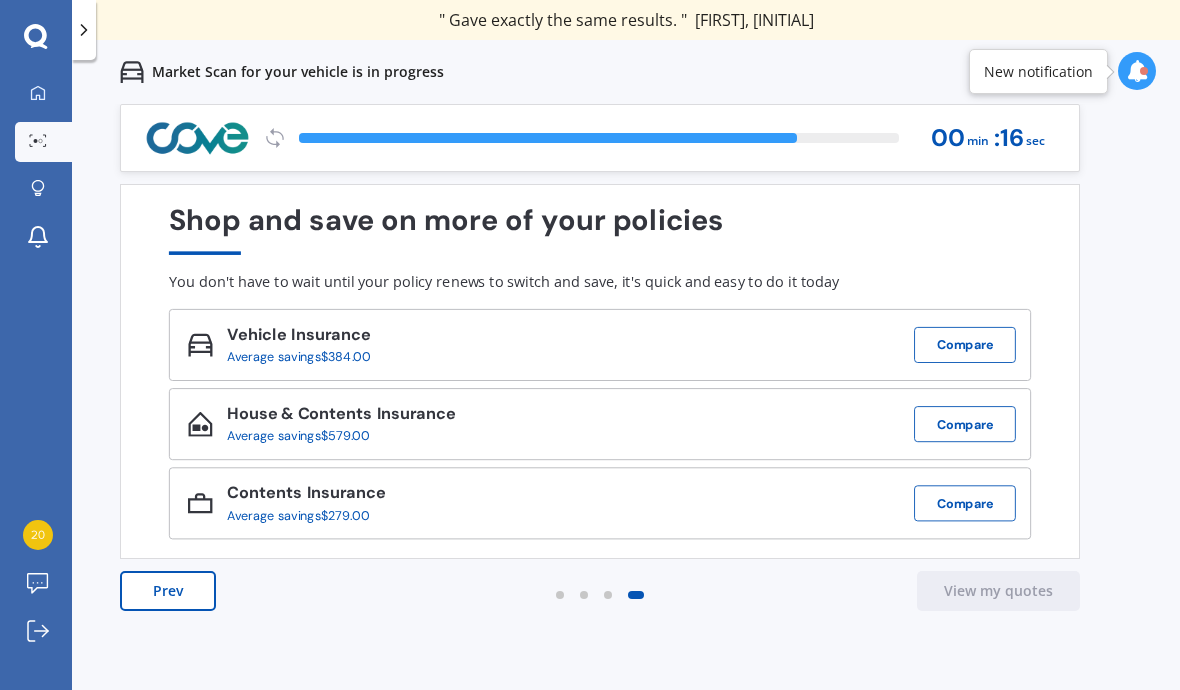 click on "New notification" at bounding box center (1038, 72) 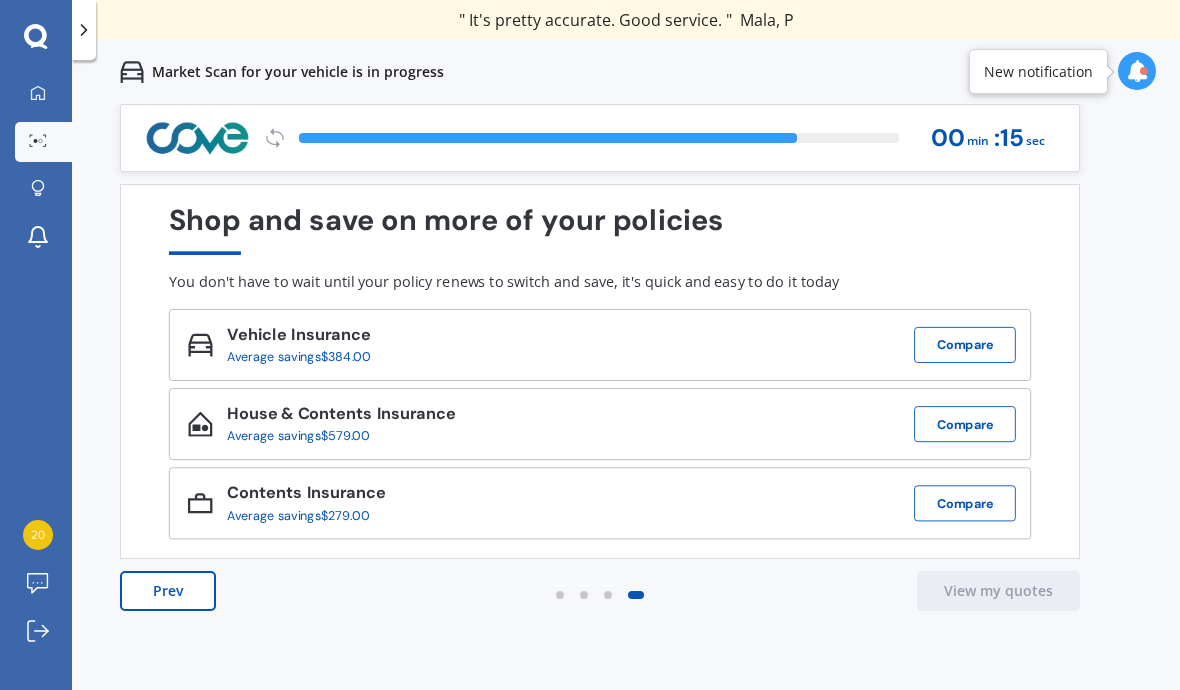 click on "New notification" at bounding box center [1038, 72] 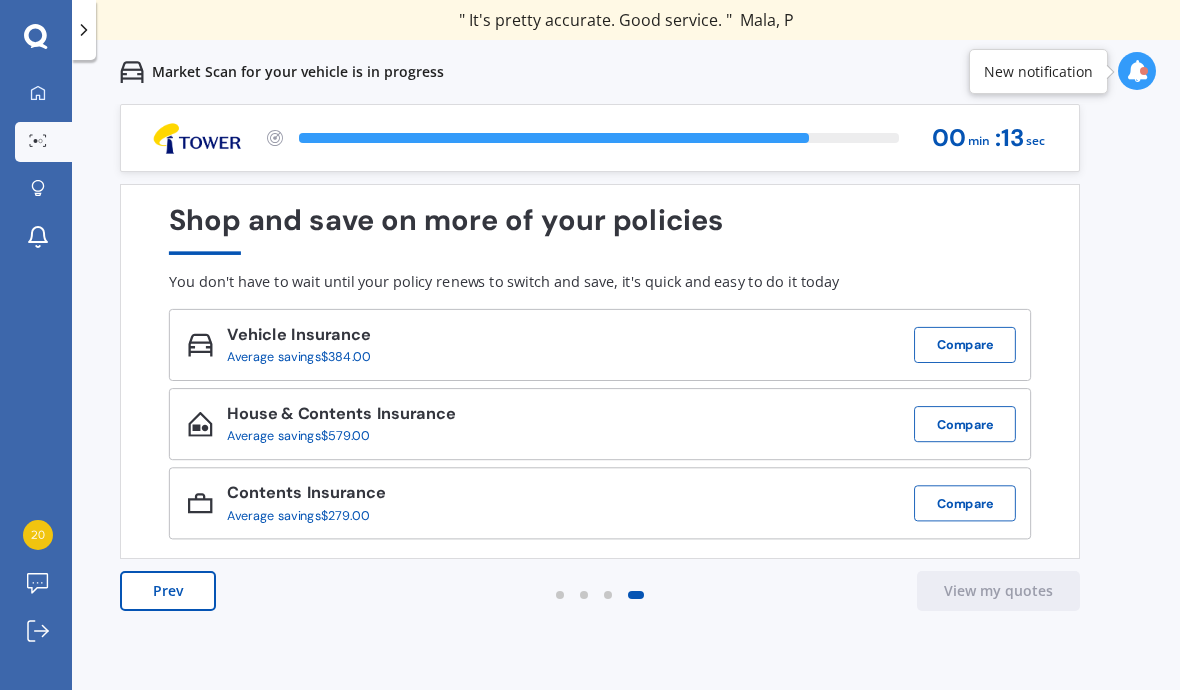 click at bounding box center (1137, 71) 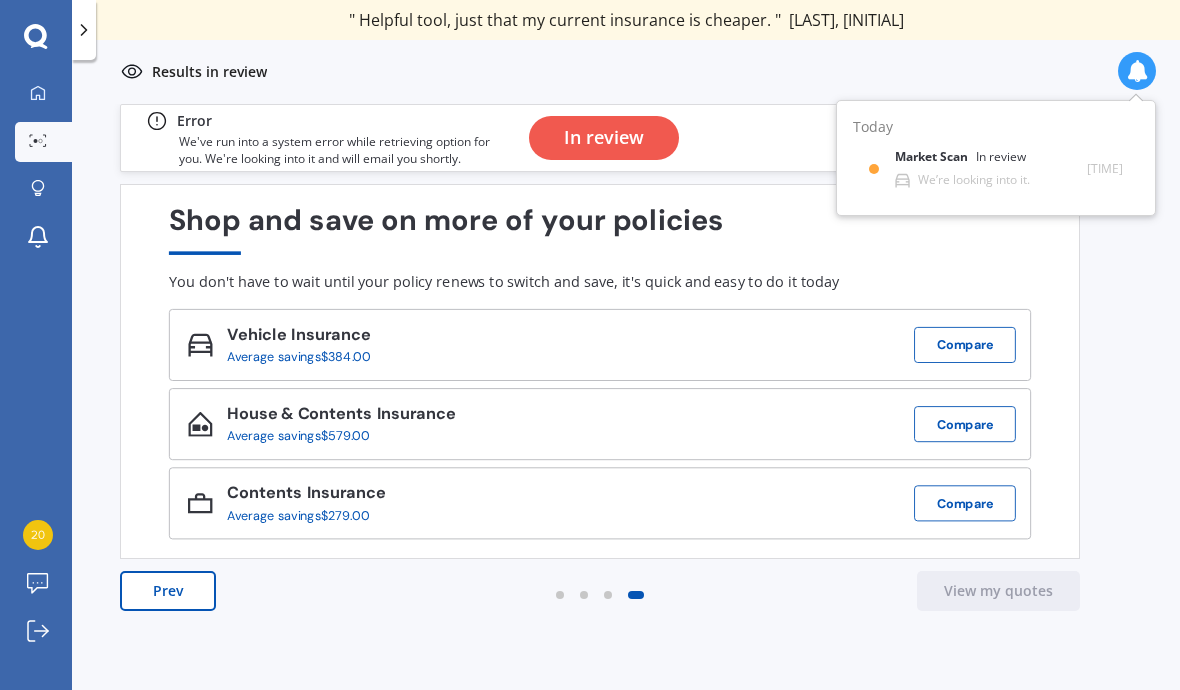 click on "In review" at bounding box center (604, 138) 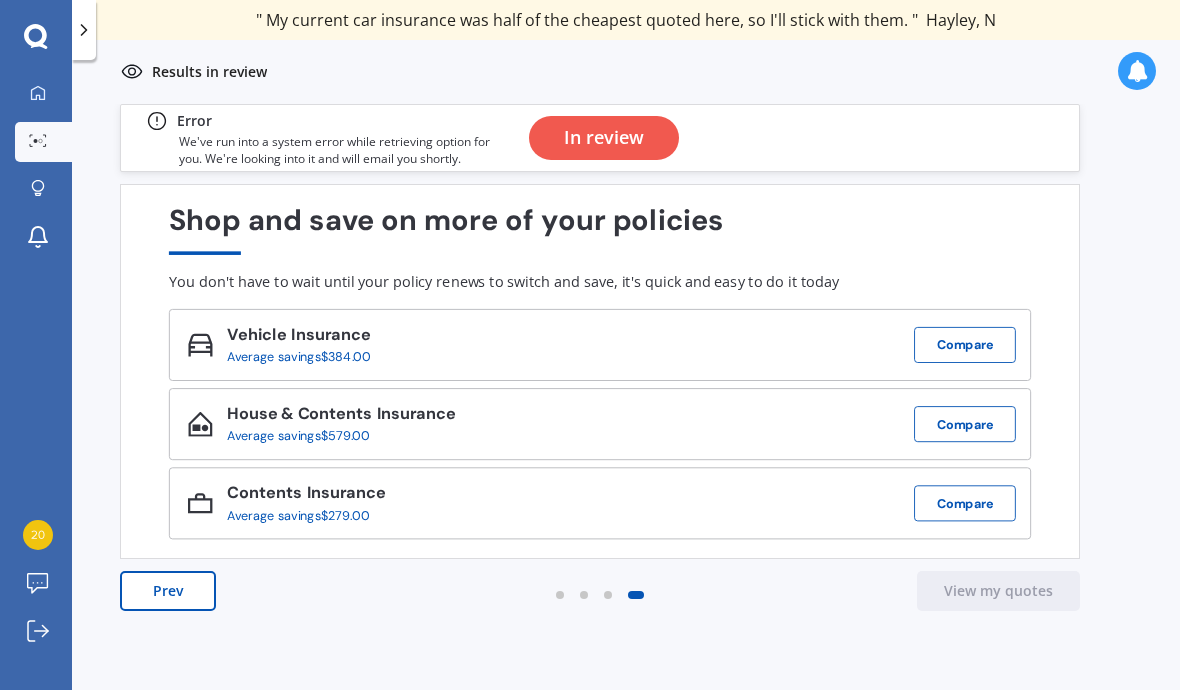 click on "In review" at bounding box center [604, 138] 